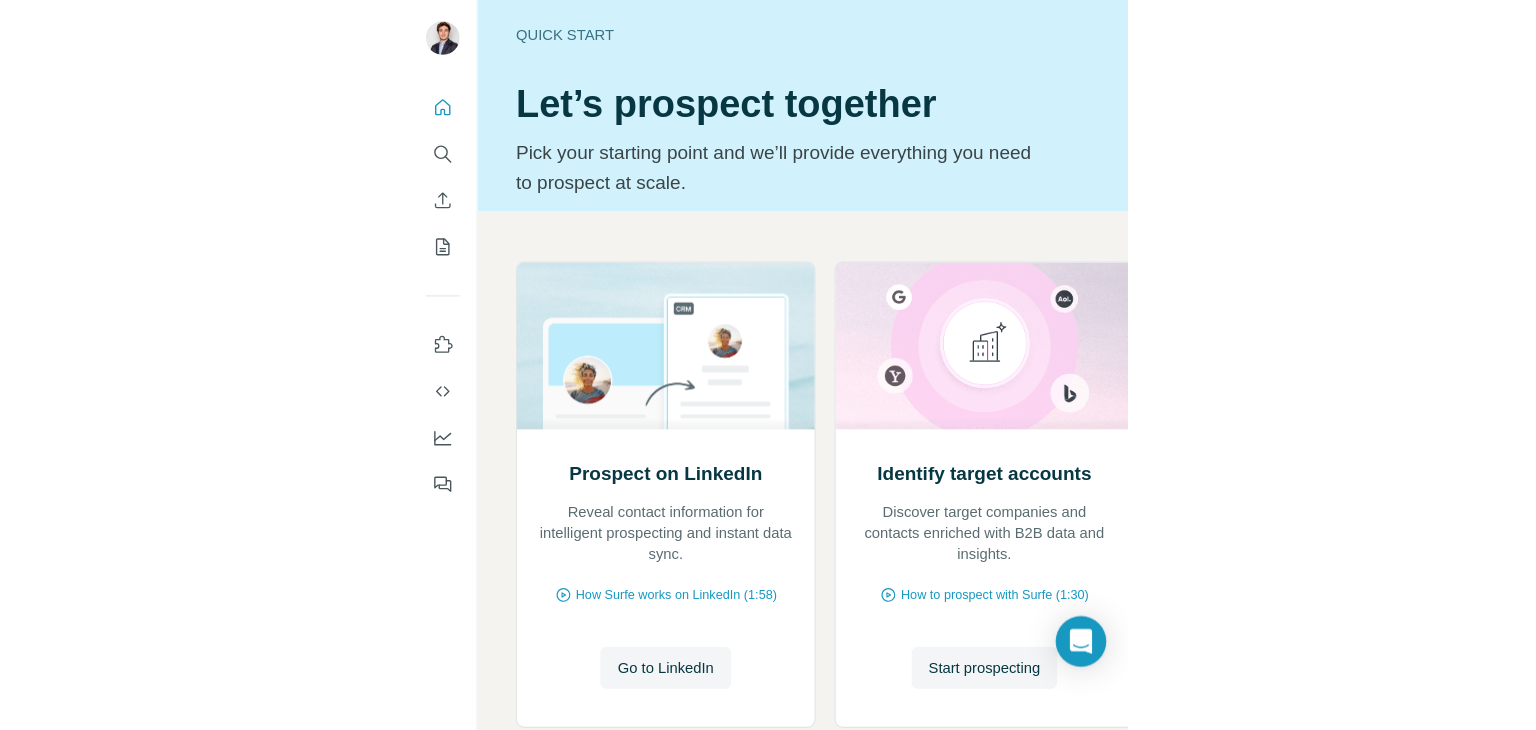 scroll, scrollTop: 0, scrollLeft: 0, axis: both 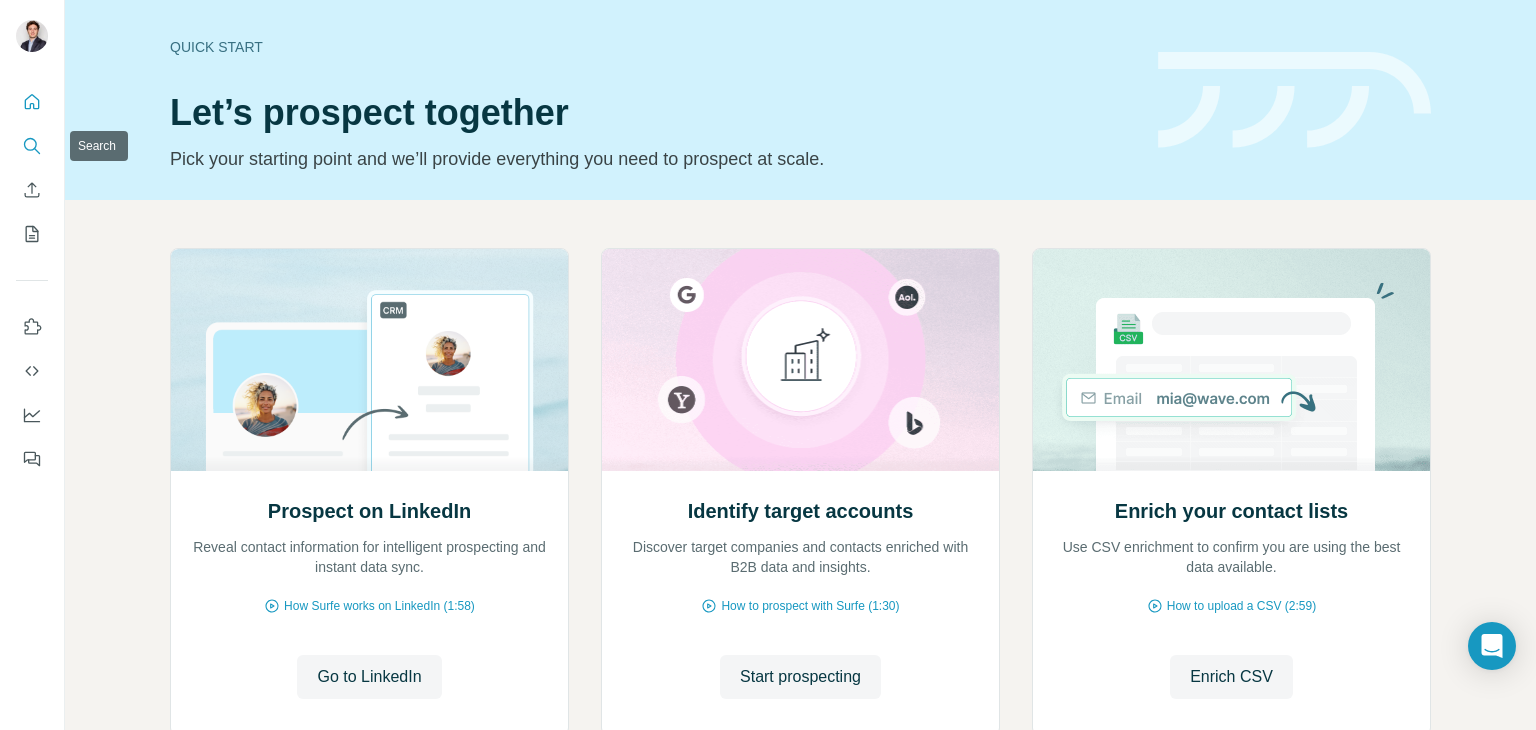 click 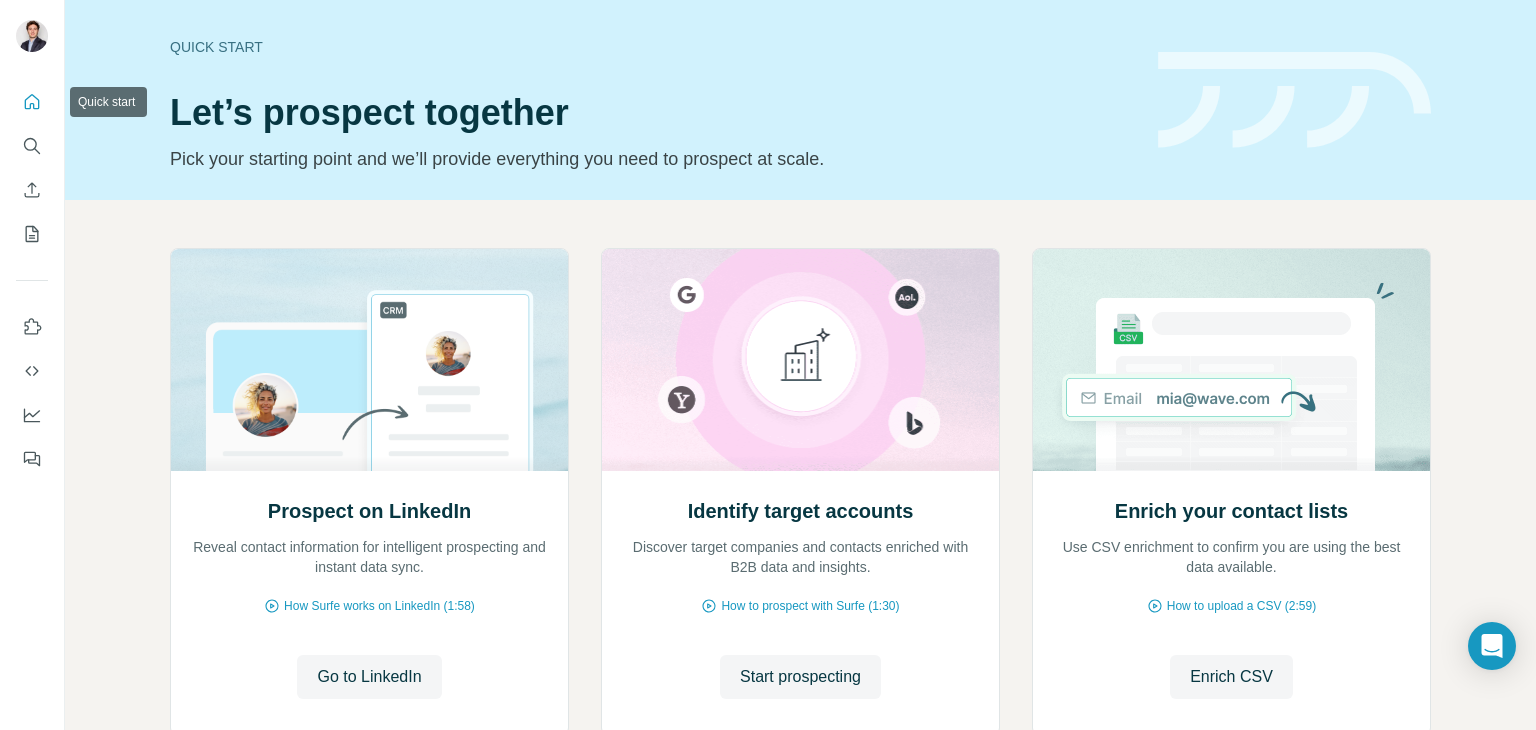 click 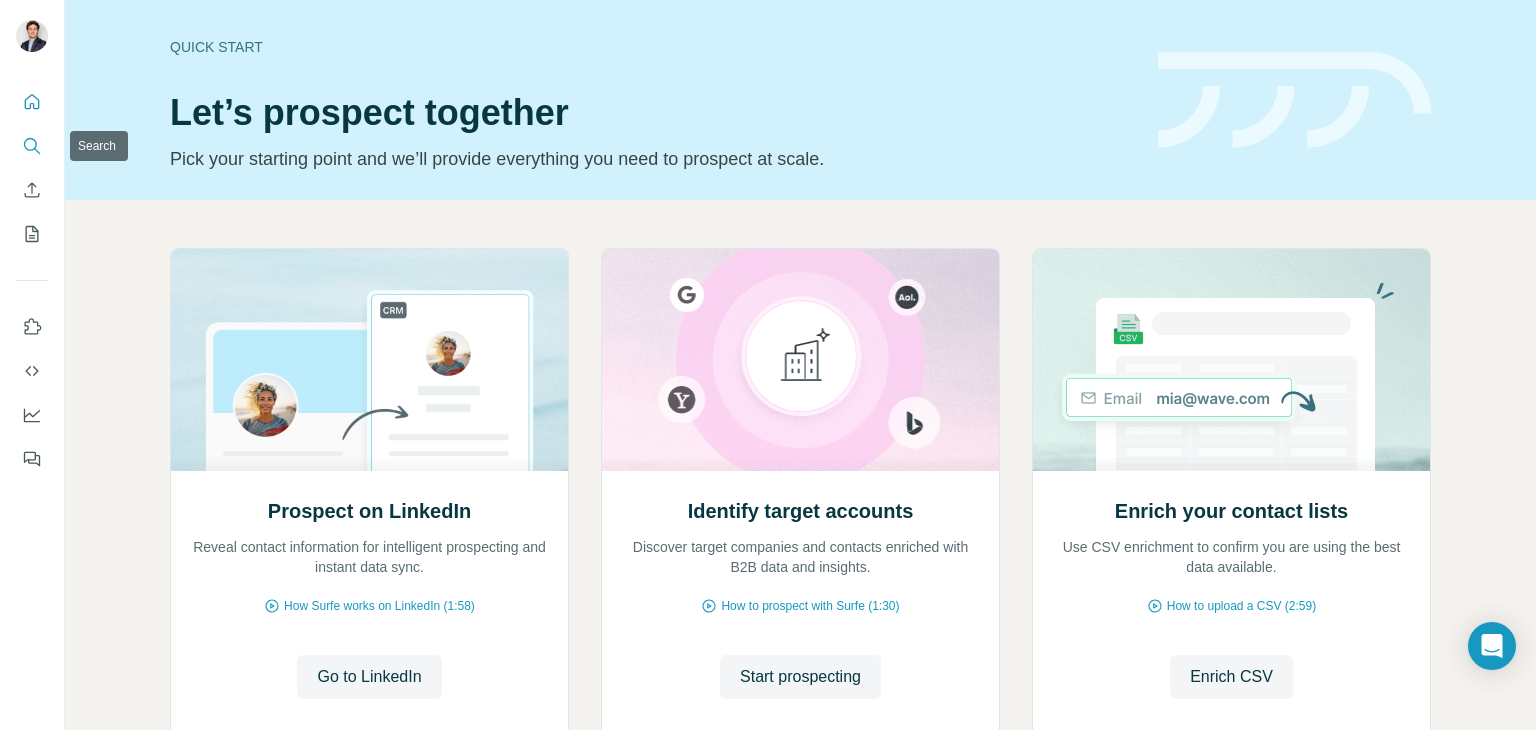 click 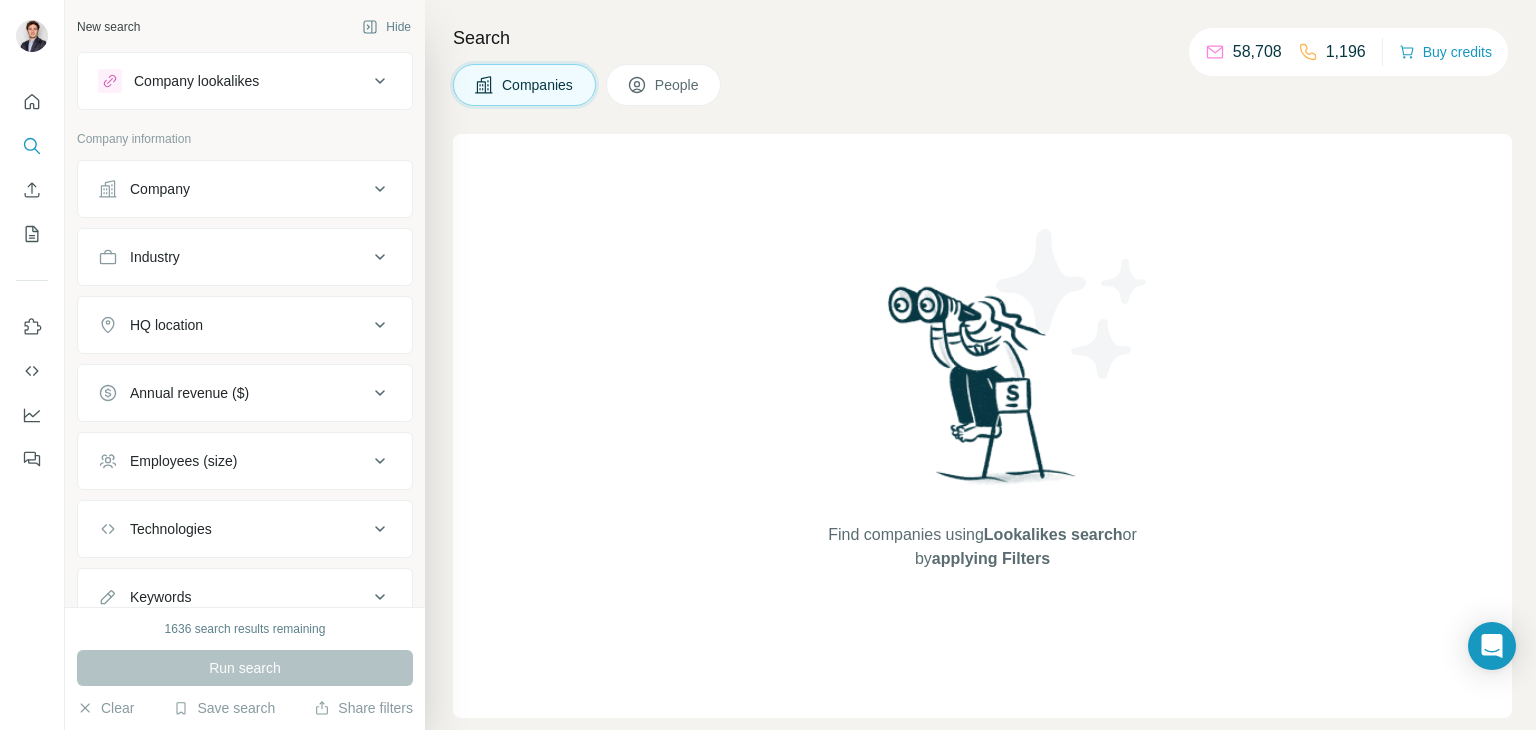 click on "Company" at bounding box center (233, 189) 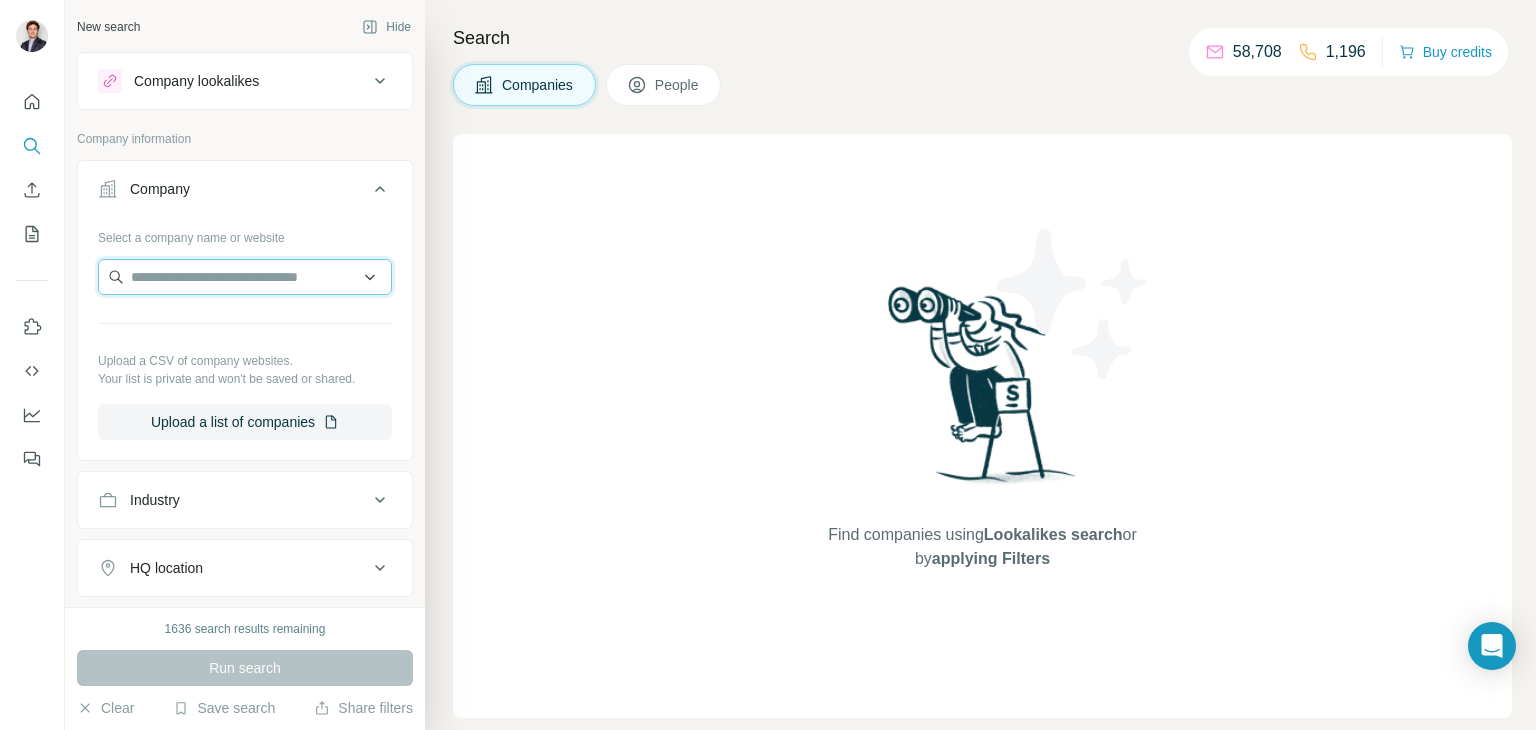 click at bounding box center [245, 277] 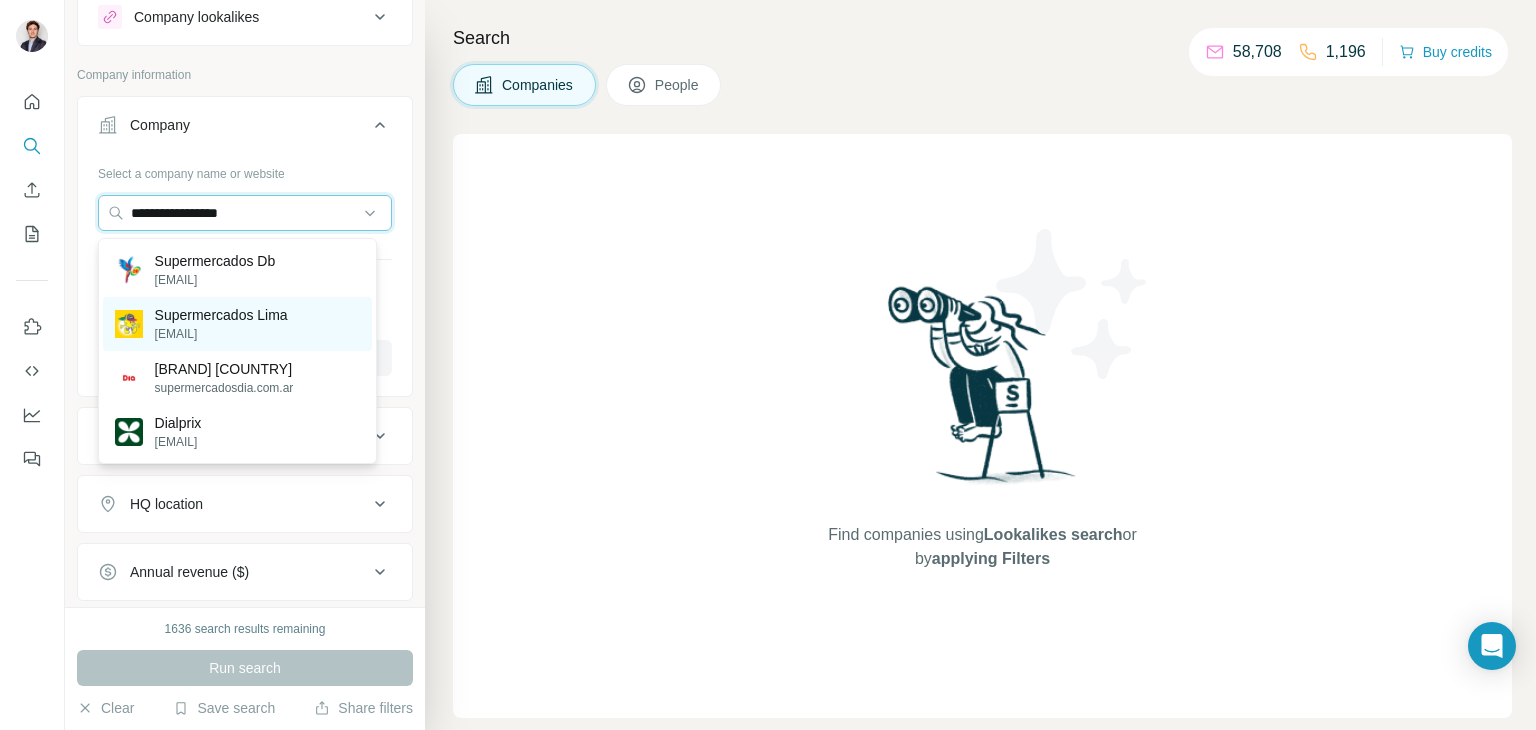 scroll, scrollTop: 60, scrollLeft: 0, axis: vertical 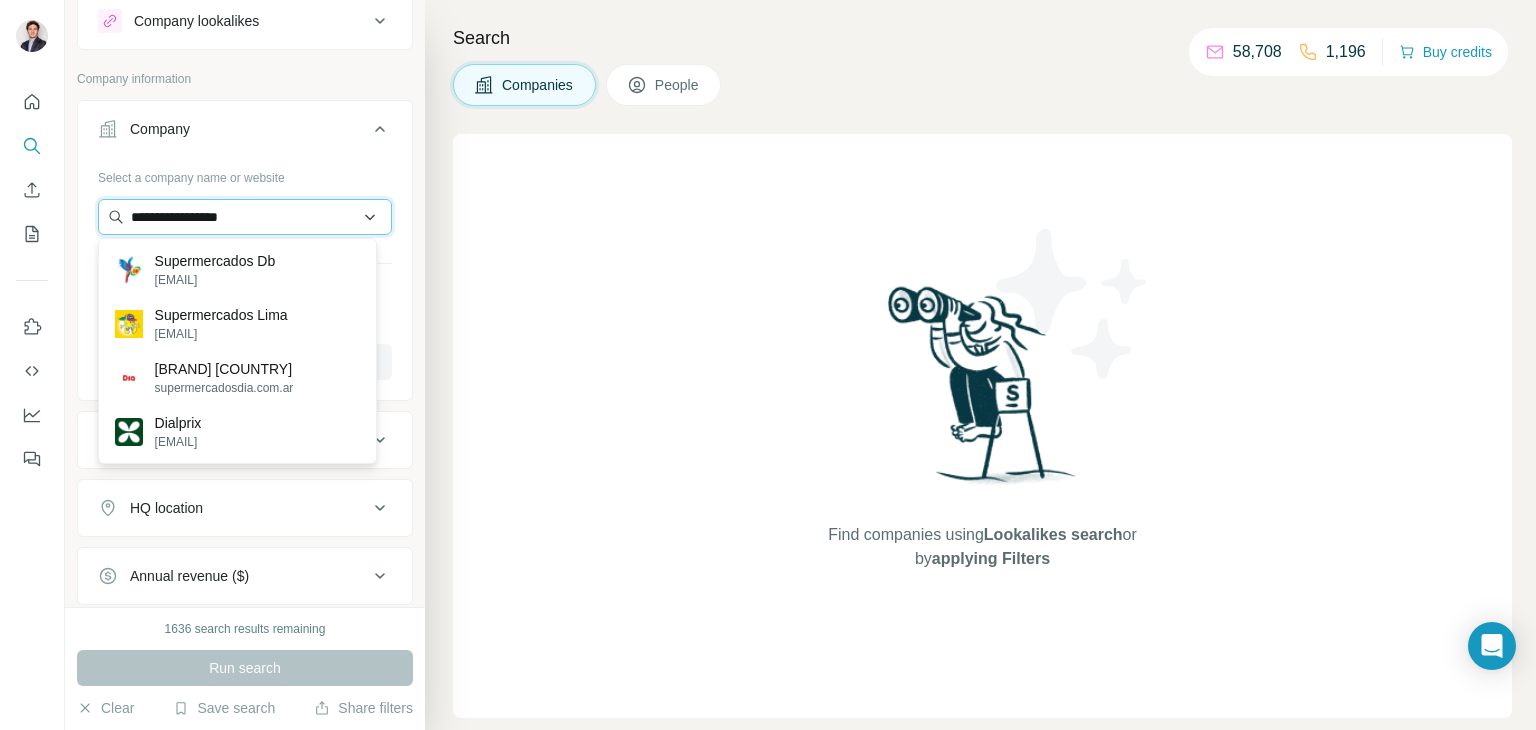 click on "**********" at bounding box center (245, 217) 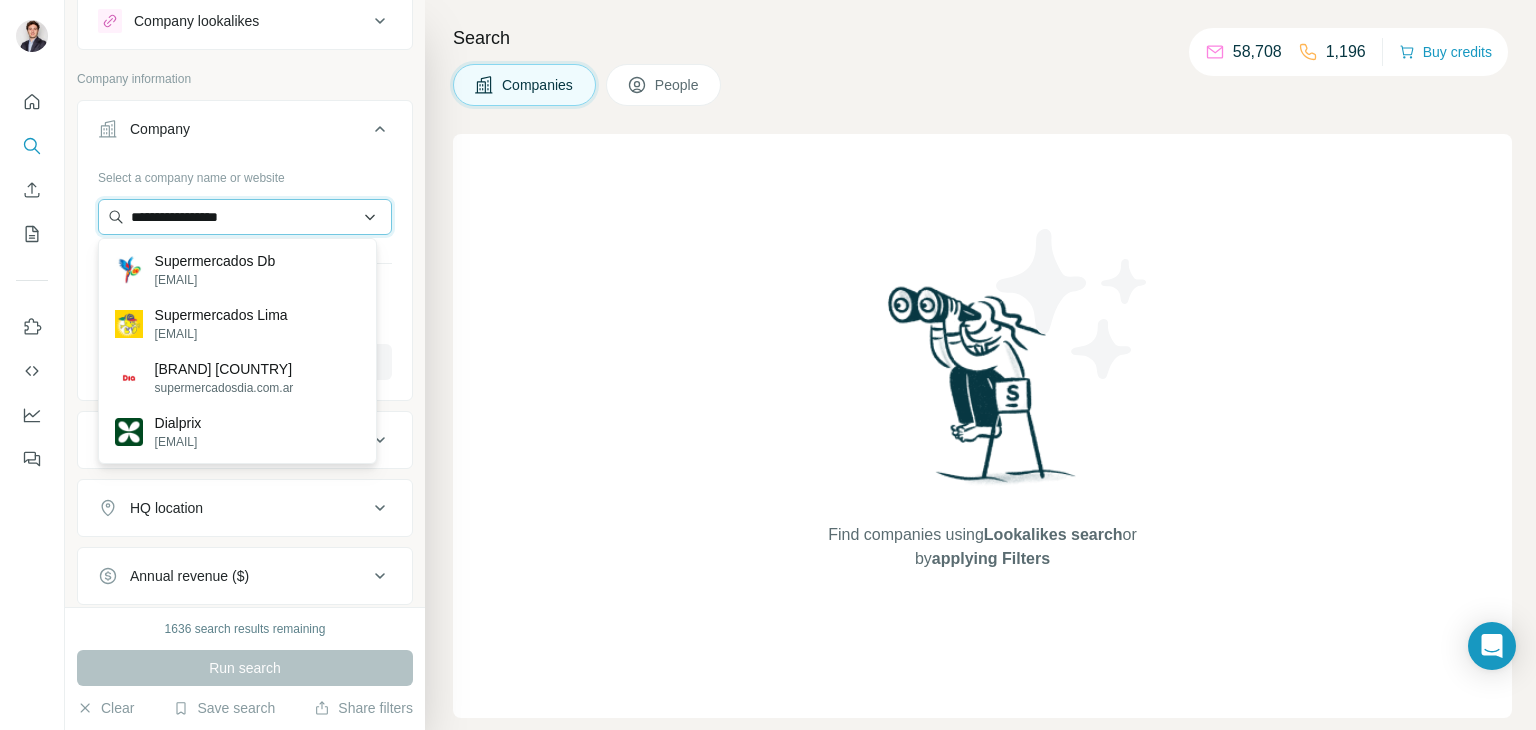 click on "**********" at bounding box center [245, 217] 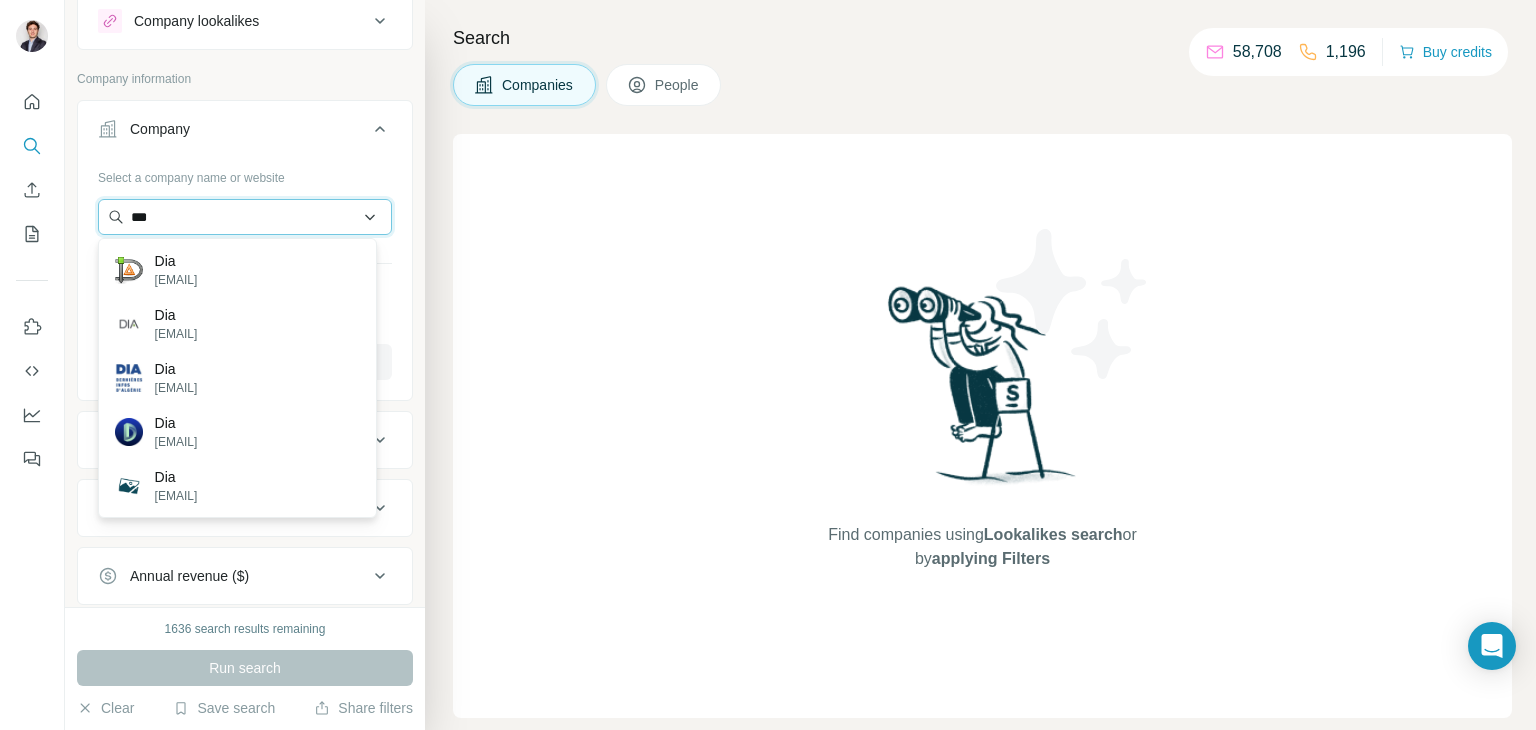 click on "***" at bounding box center (245, 217) 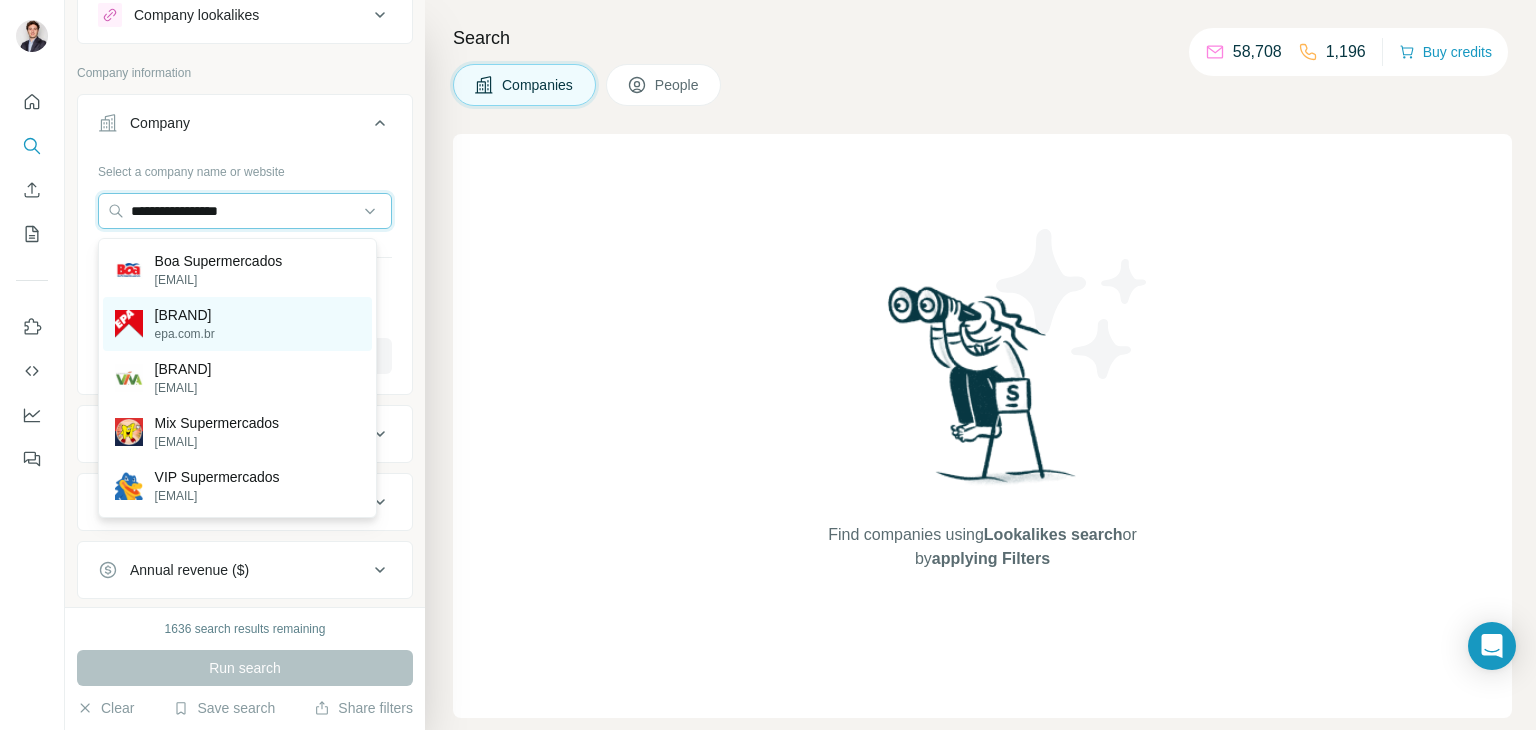 scroll, scrollTop: 60, scrollLeft: 0, axis: vertical 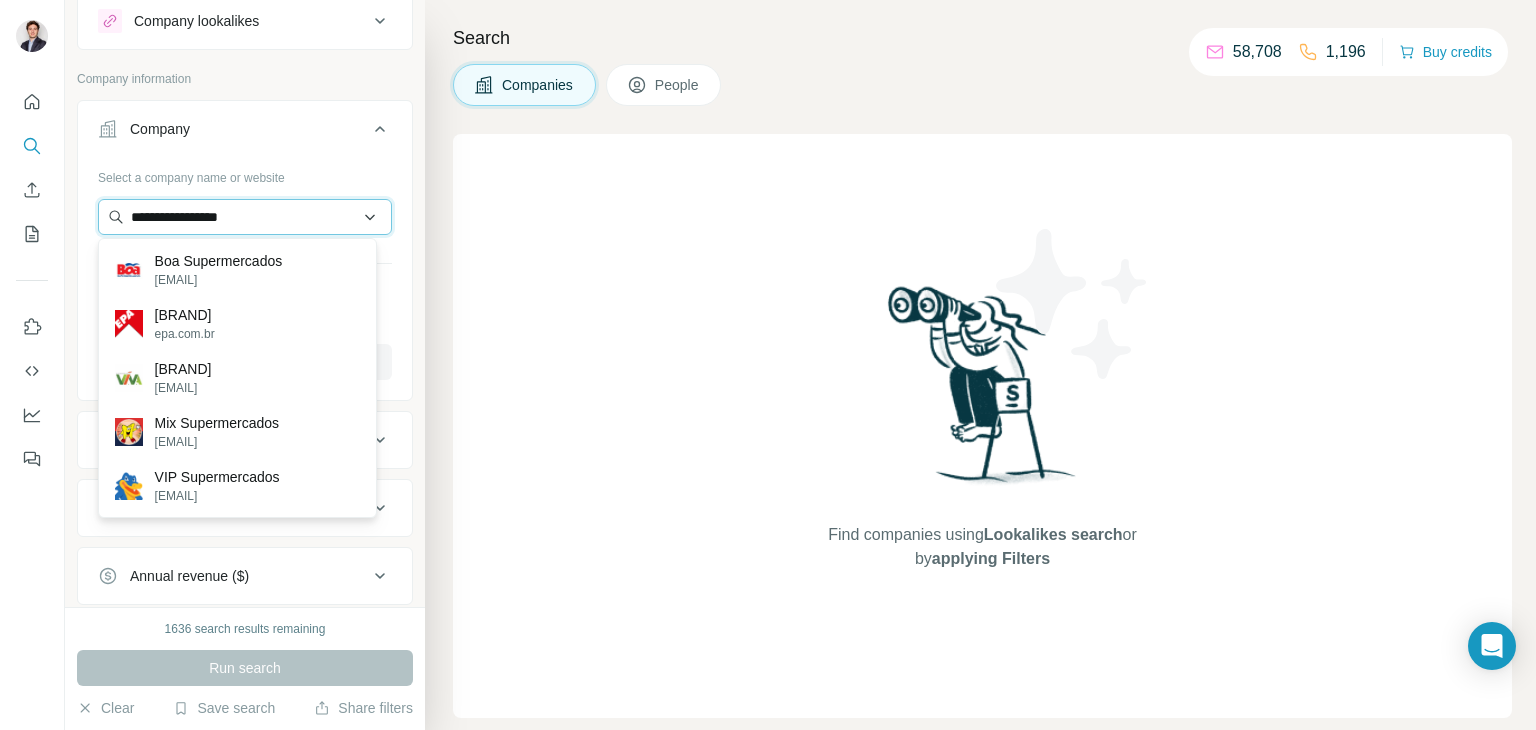 click on "**********" at bounding box center [245, 217] 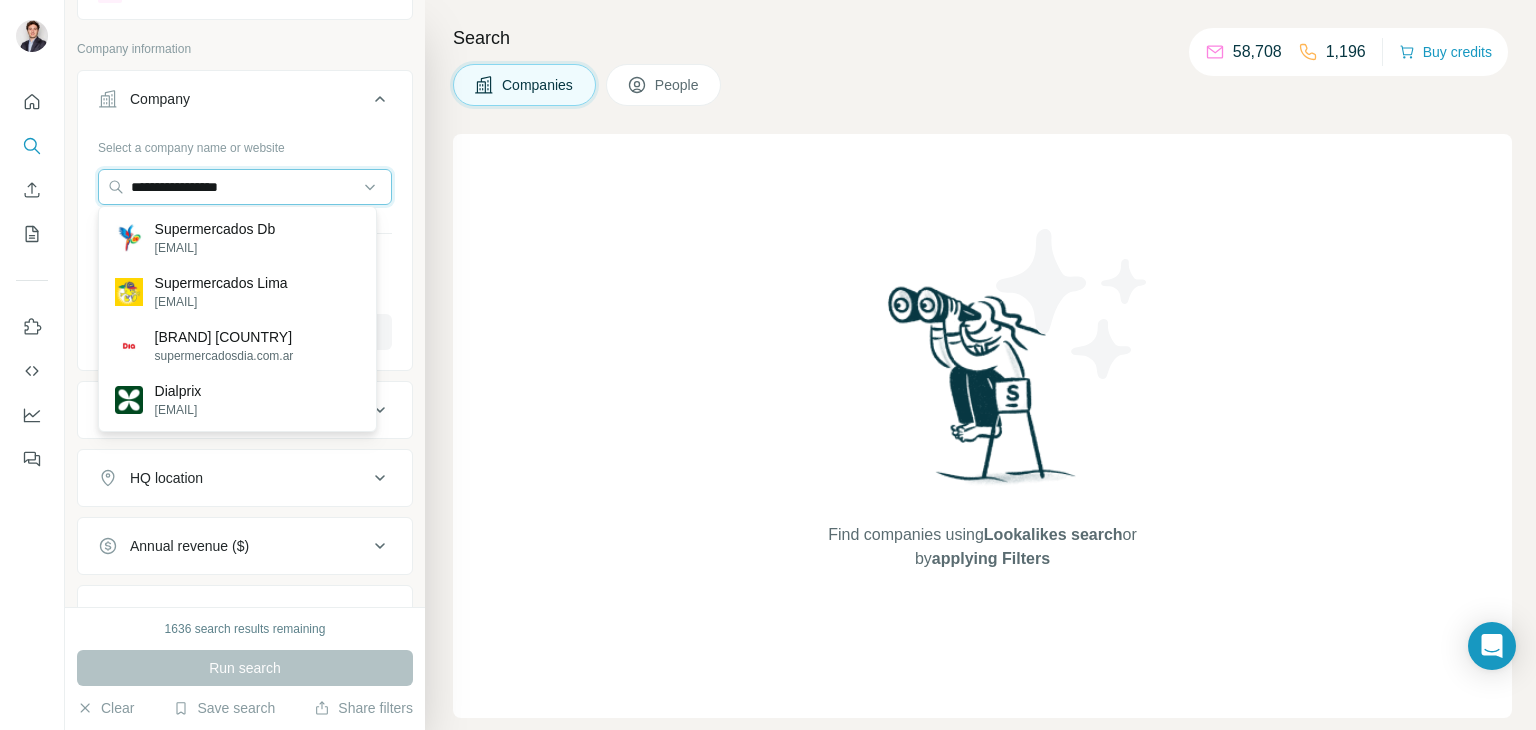 scroll, scrollTop: 92, scrollLeft: 0, axis: vertical 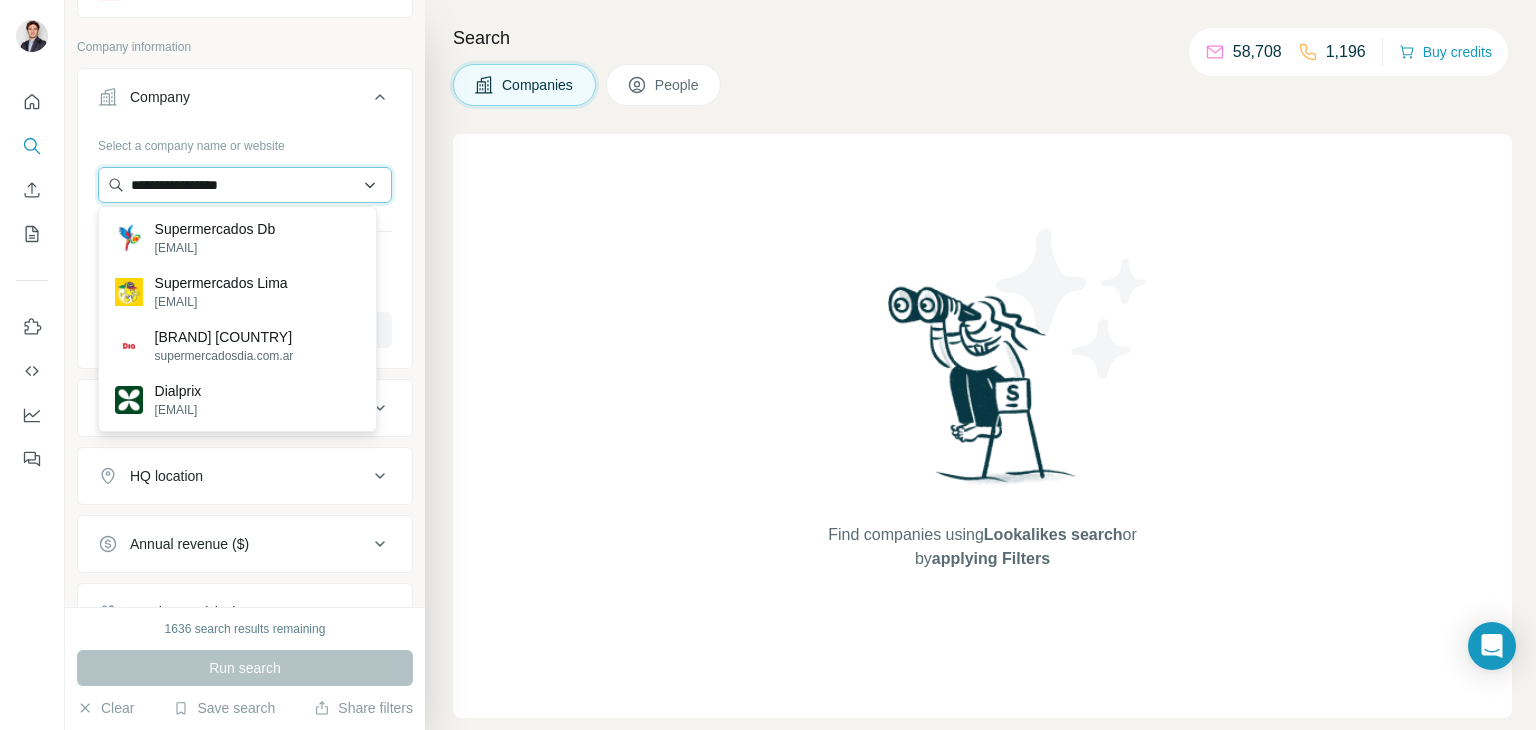 click on "**********" at bounding box center (245, 185) 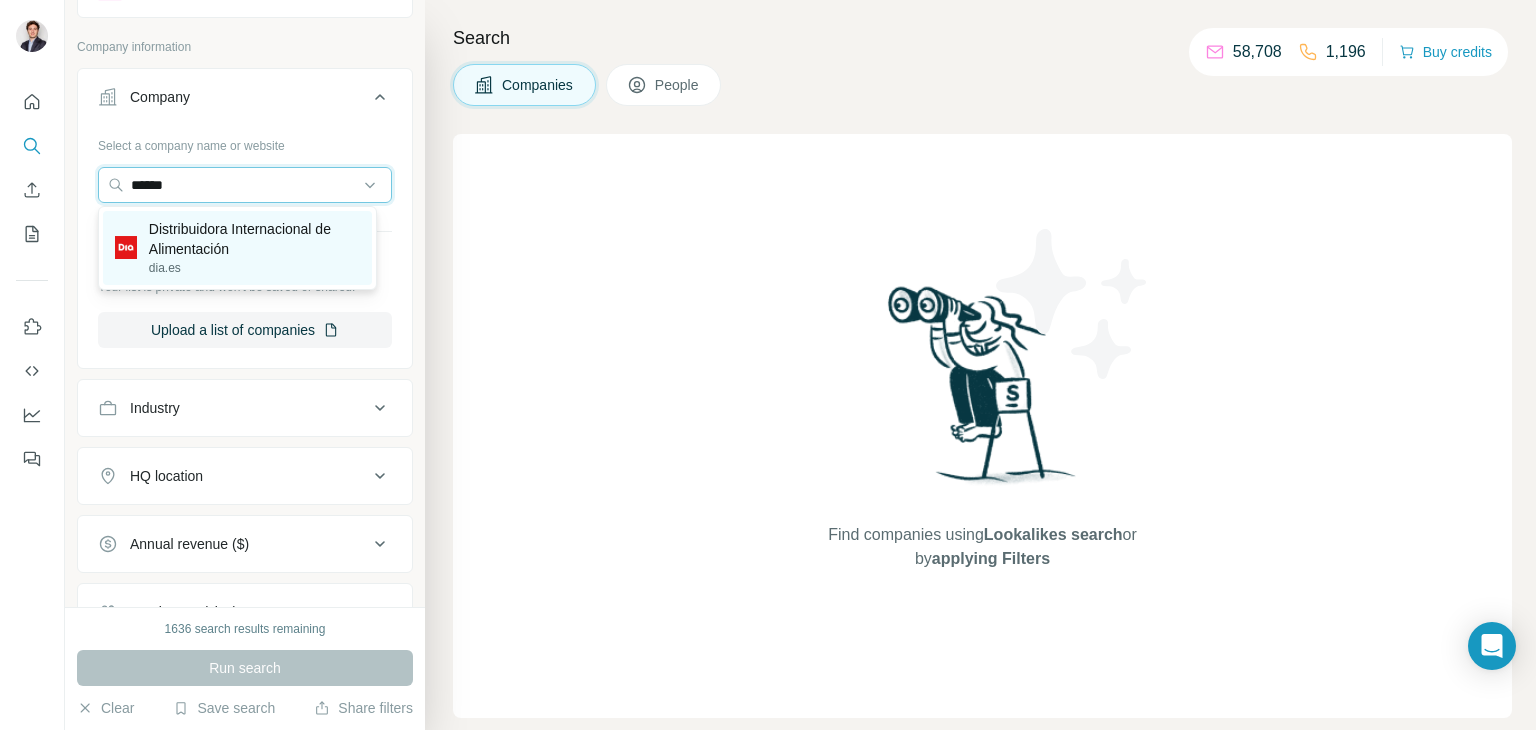 type on "******" 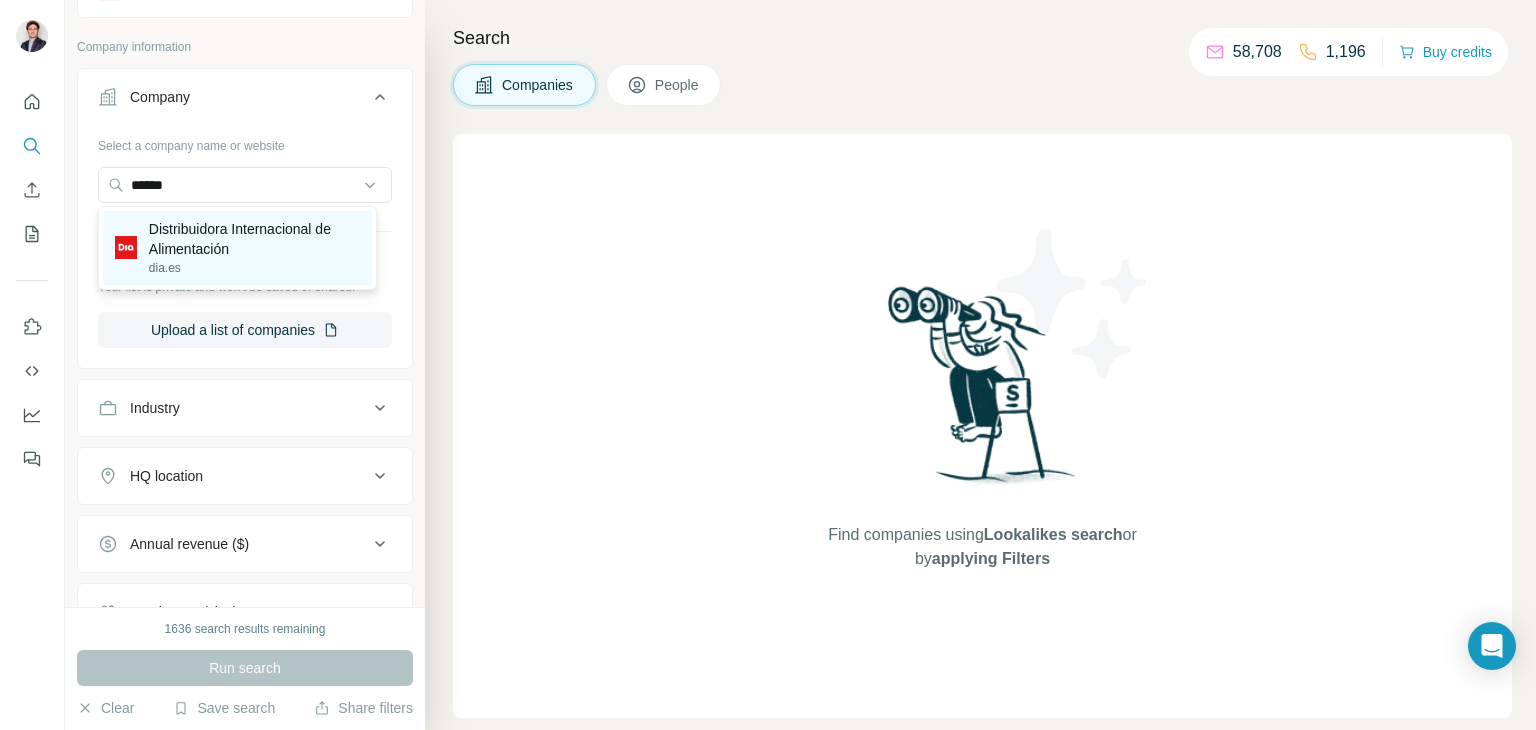 click on "Distribuidora Internacional de Alimentación" at bounding box center [254, 239] 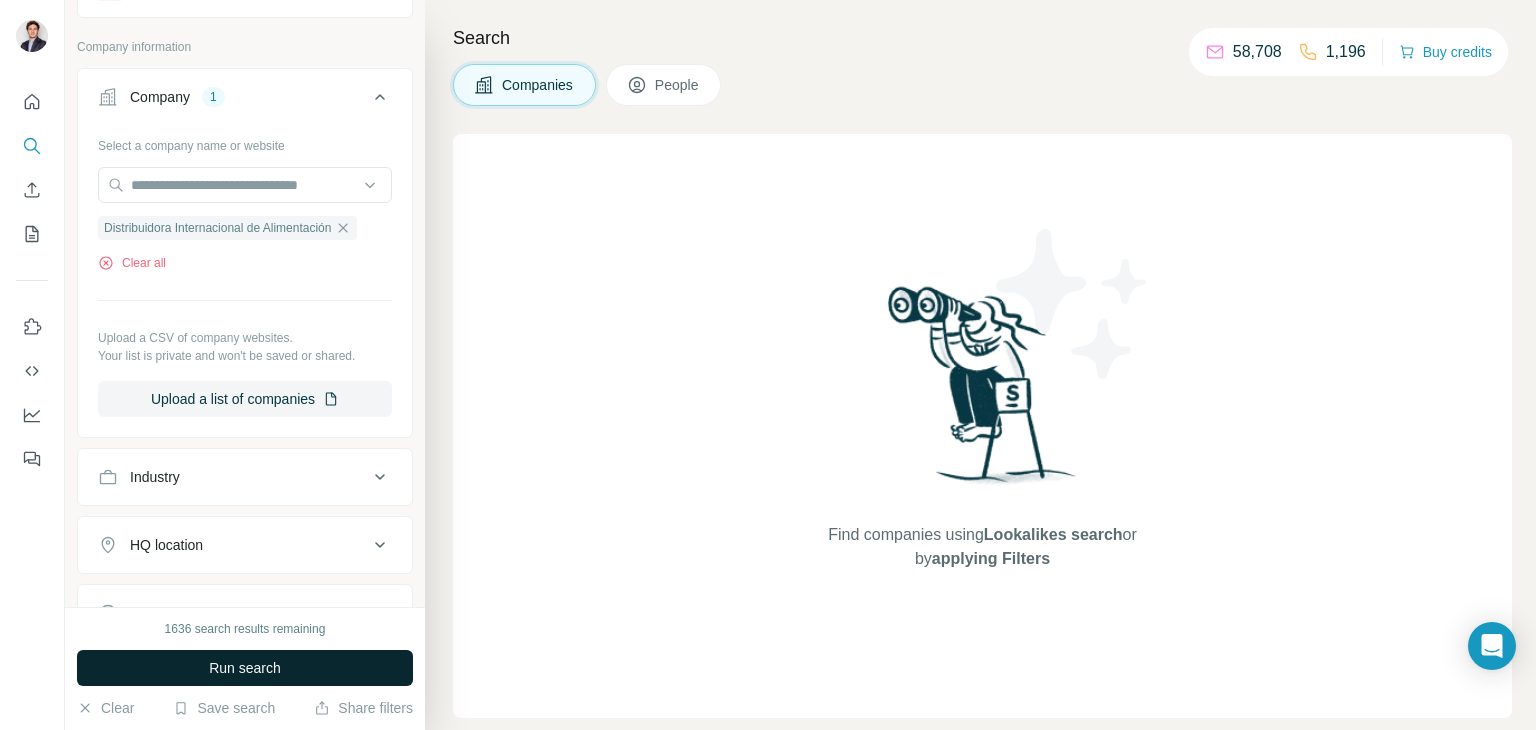 click on "Run search" at bounding box center [245, 668] 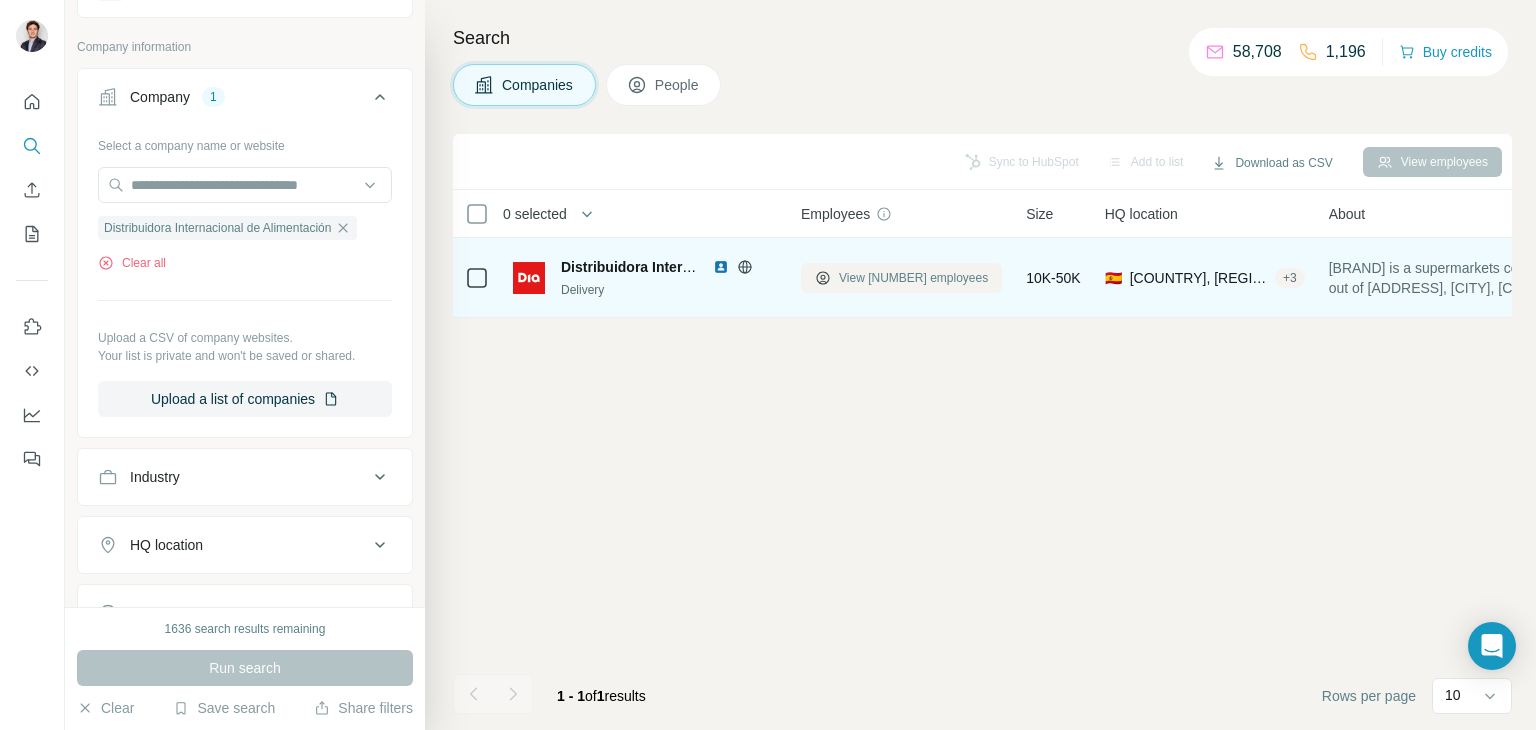 click on "View [NUMBER] employees" at bounding box center (913, 278) 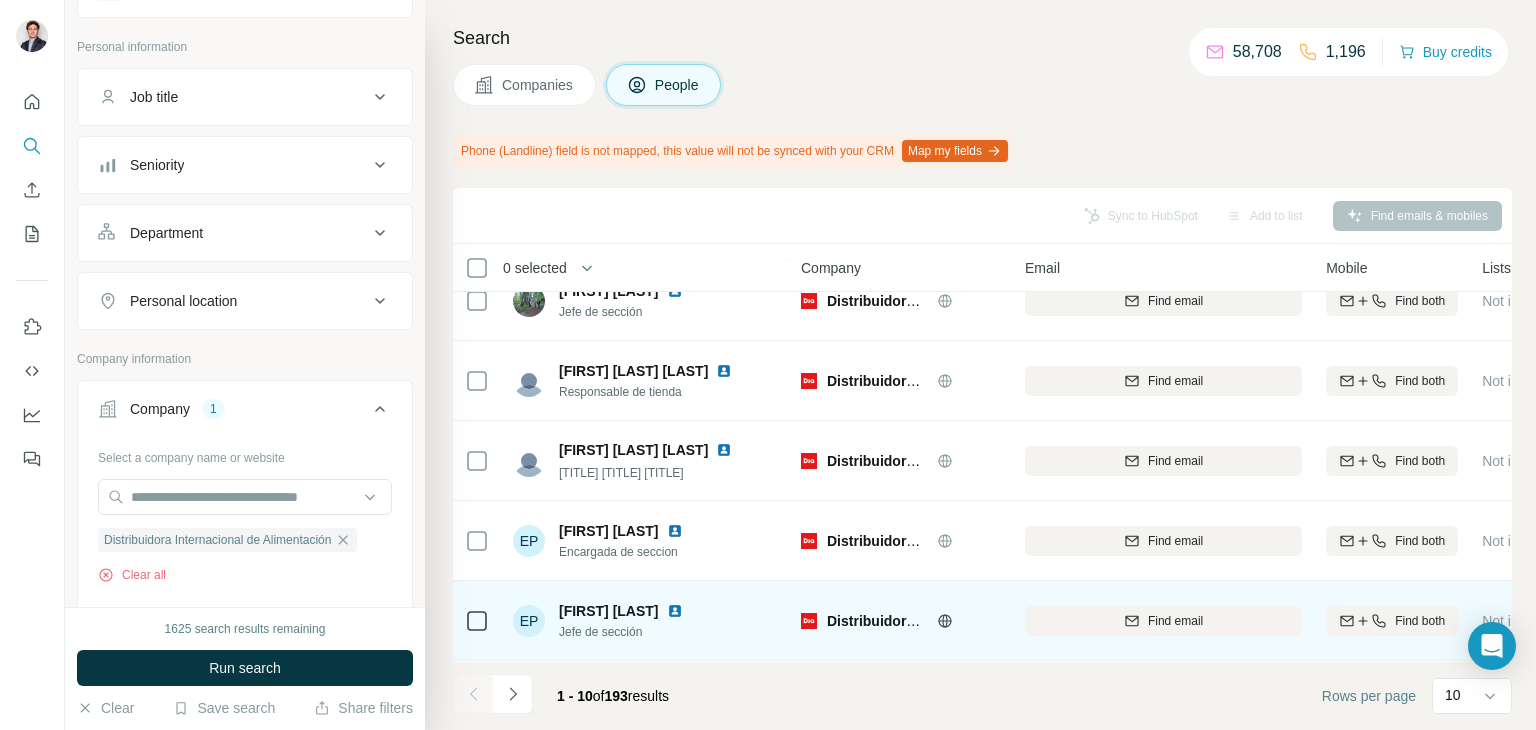 scroll, scrollTop: 0, scrollLeft: 0, axis: both 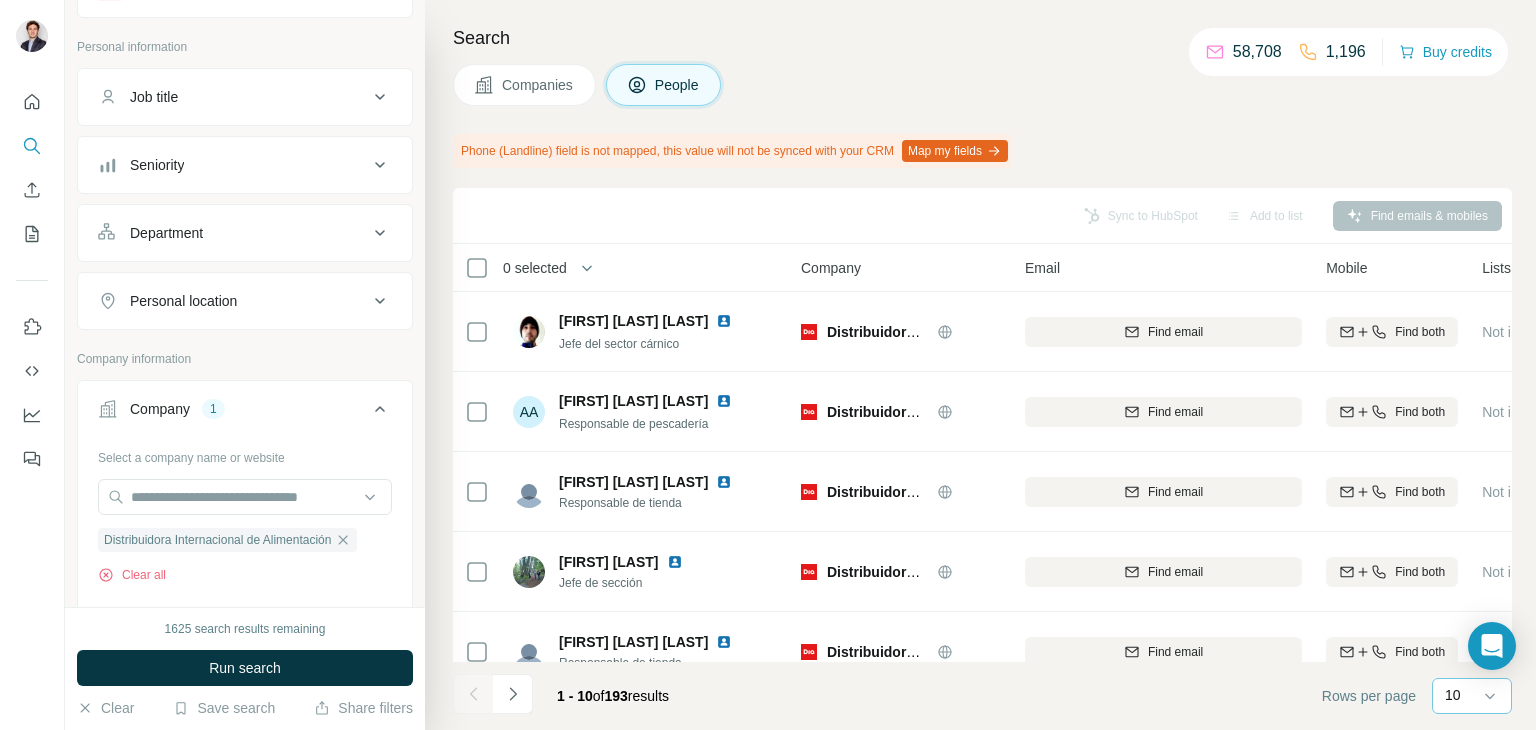 click on "10" at bounding box center (1470, 695) 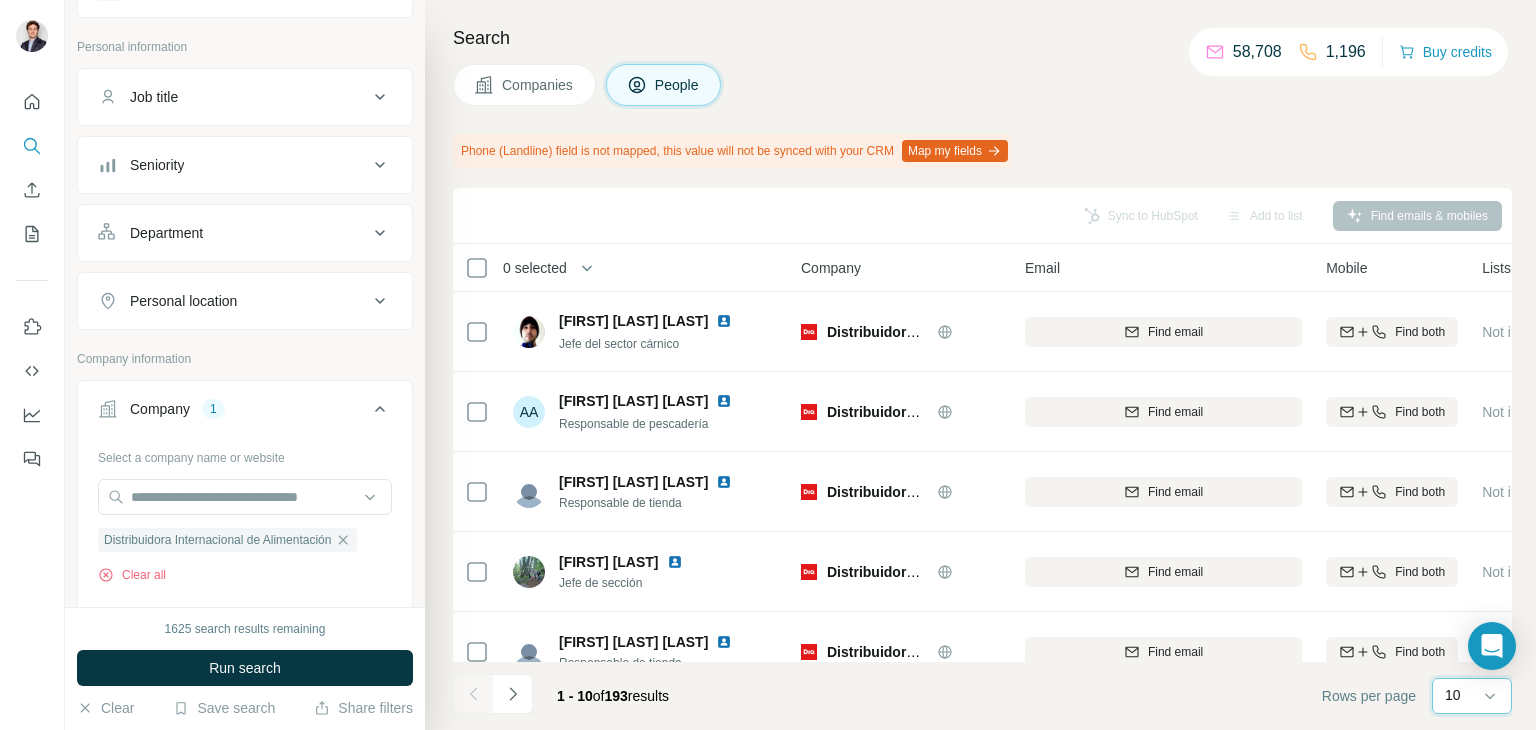 scroll, scrollTop: 0, scrollLeft: 0, axis: both 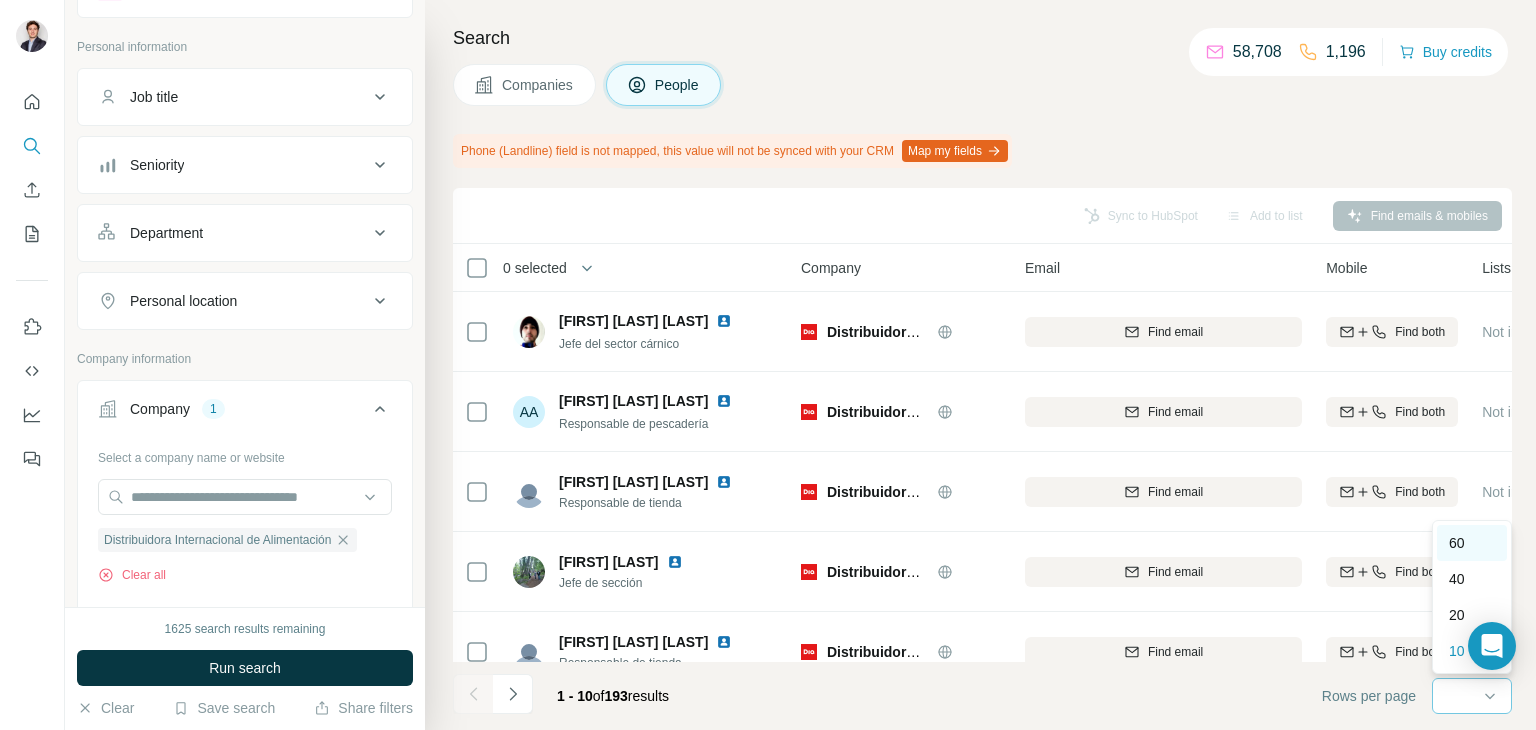click on "60" at bounding box center [1472, 543] 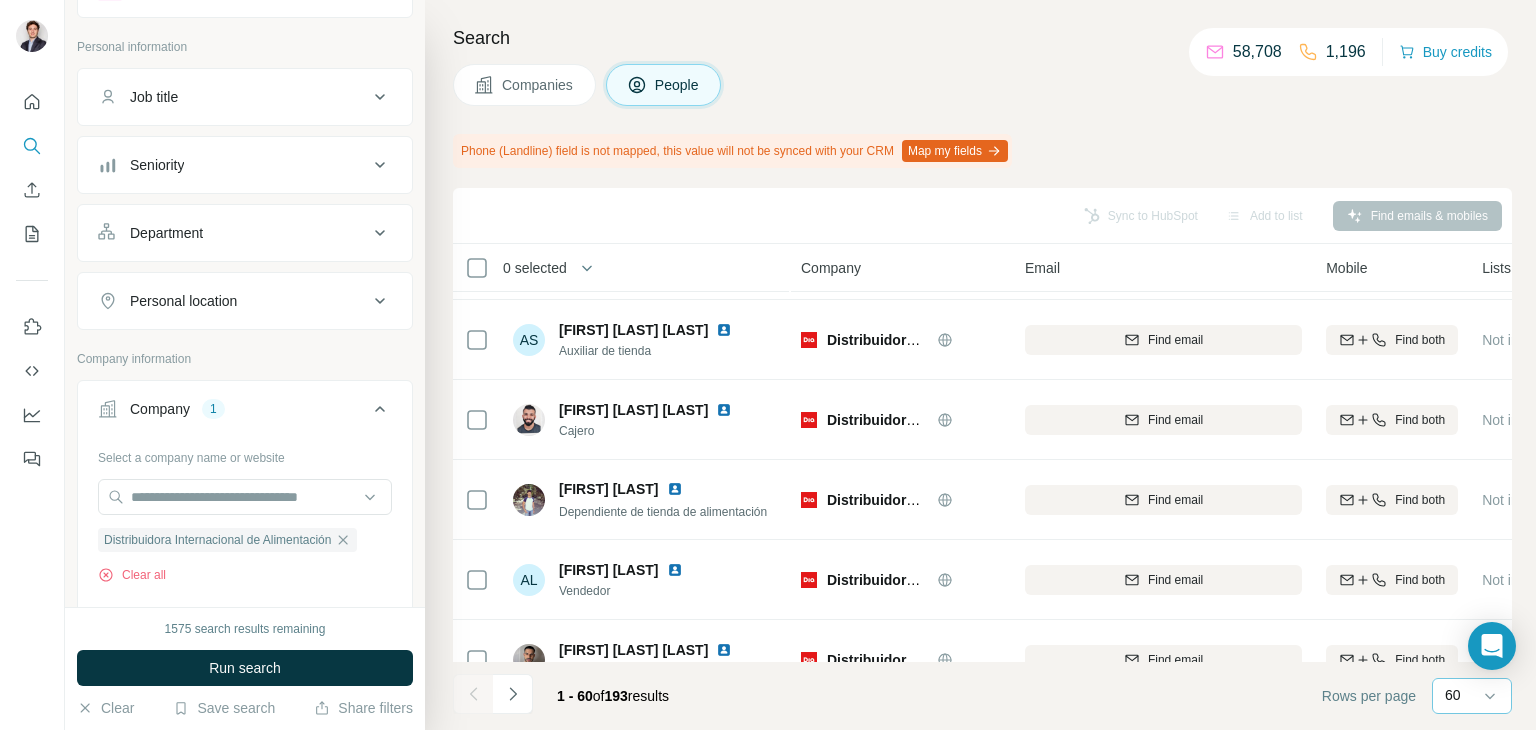 scroll, scrollTop: 2074, scrollLeft: 0, axis: vertical 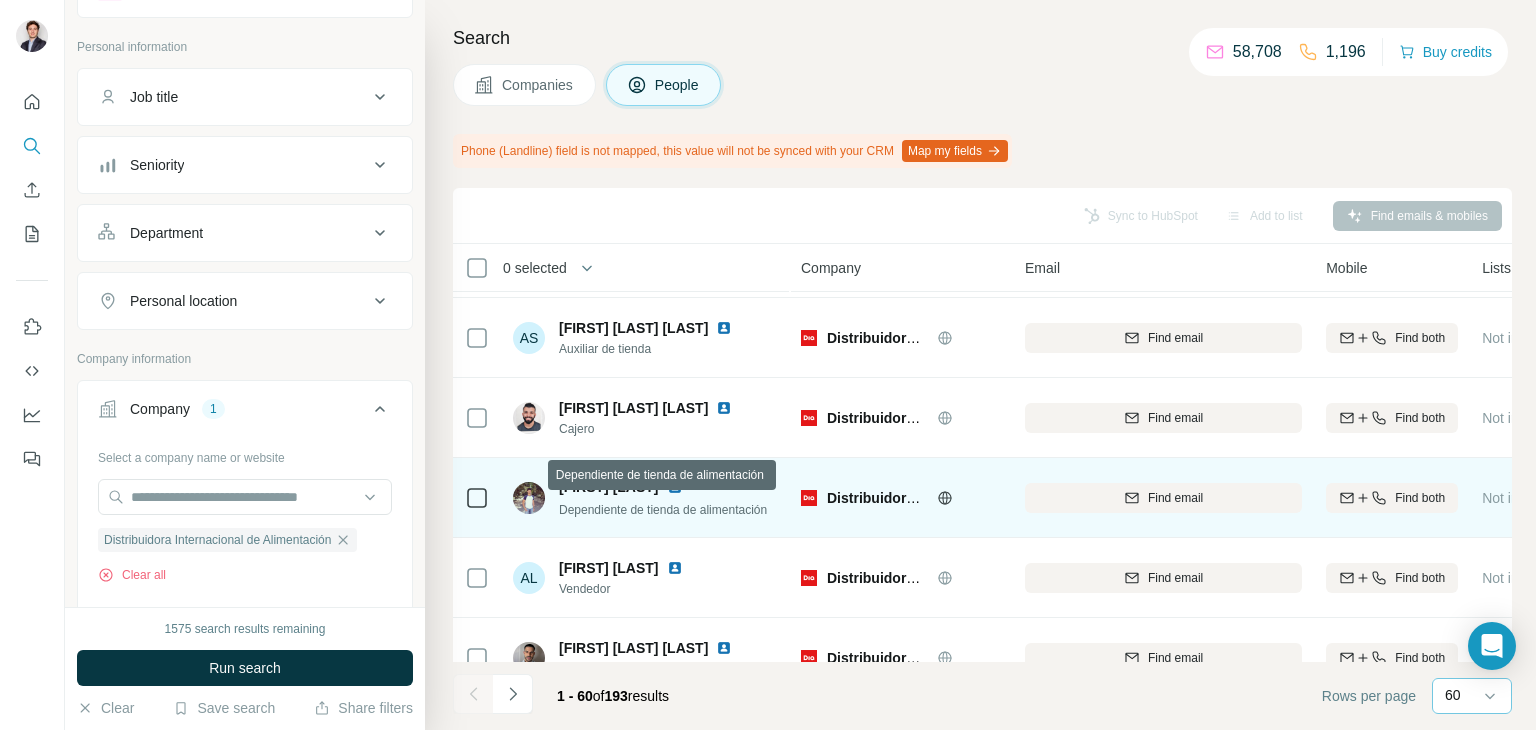 click on "Dependiente de tienda de alimentación" at bounding box center [663, 510] 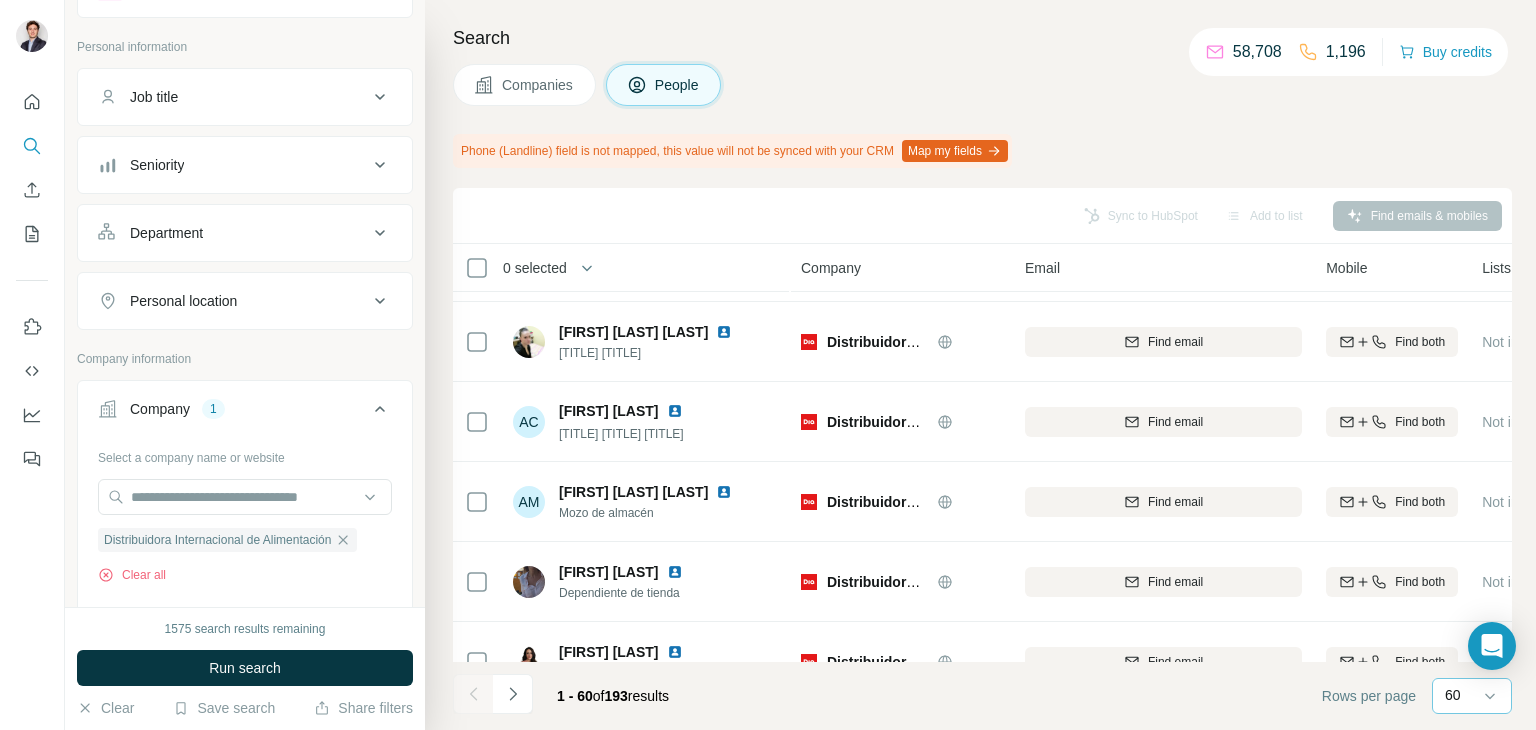 scroll, scrollTop: 2631, scrollLeft: 0, axis: vertical 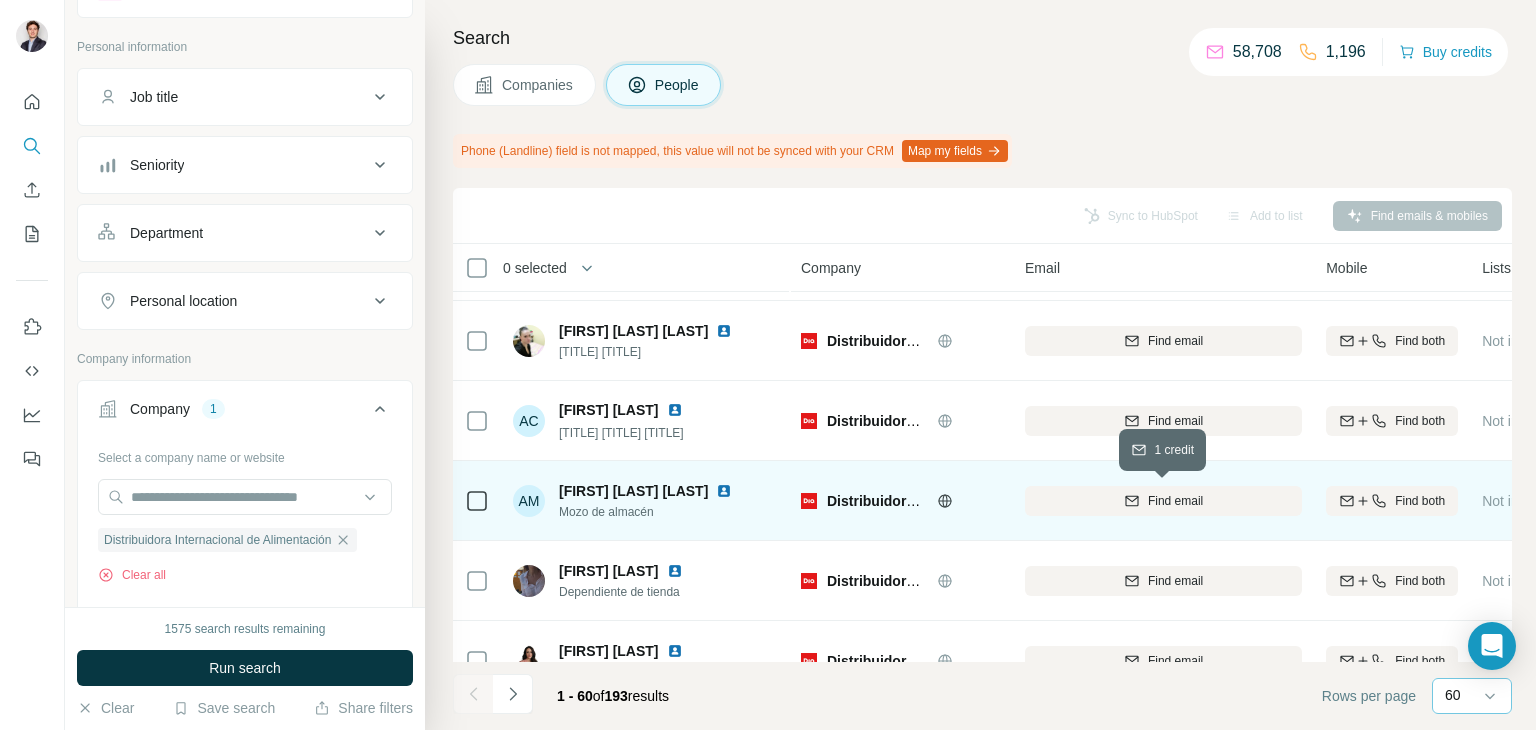 click on "Find email" at bounding box center (1163, 501) 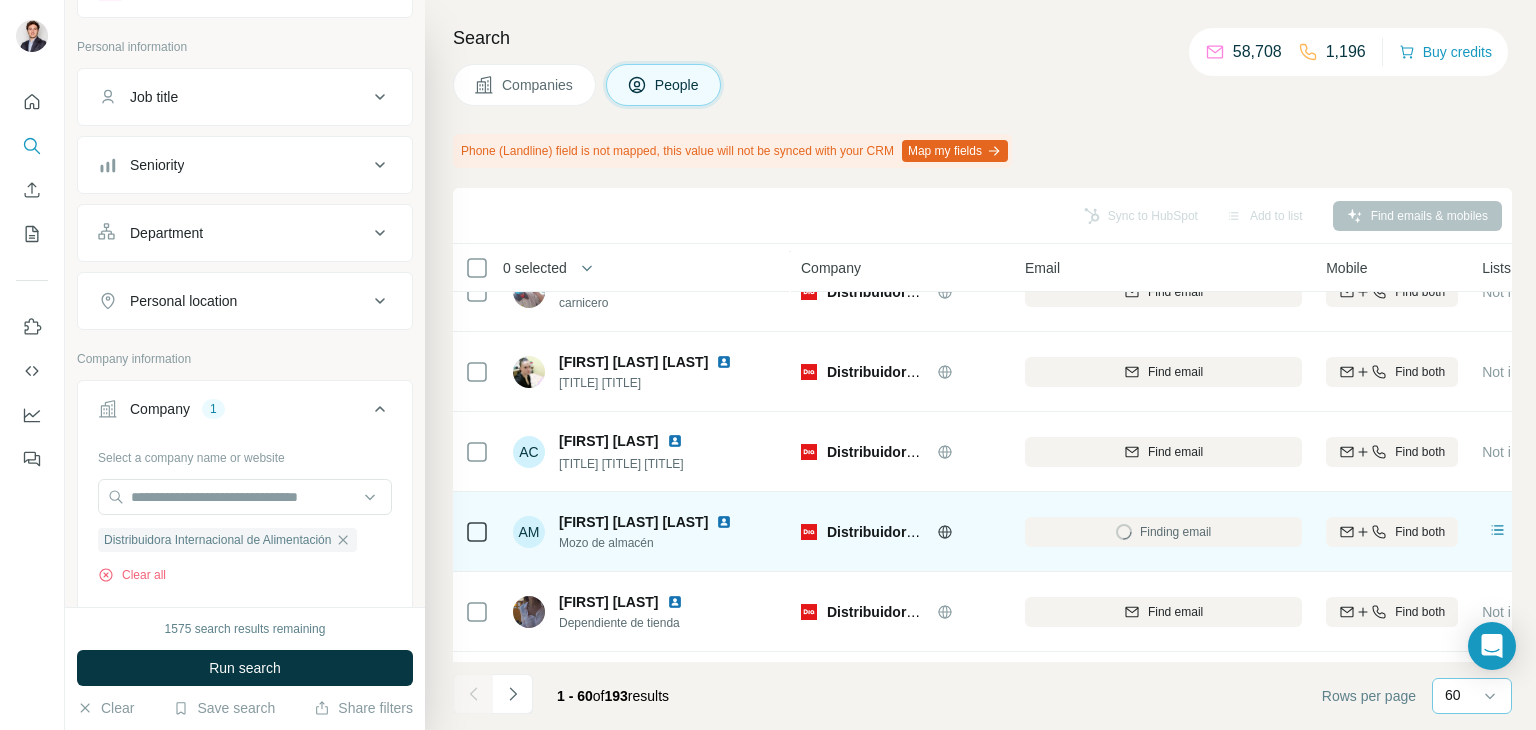 scroll, scrollTop: 2620, scrollLeft: 0, axis: vertical 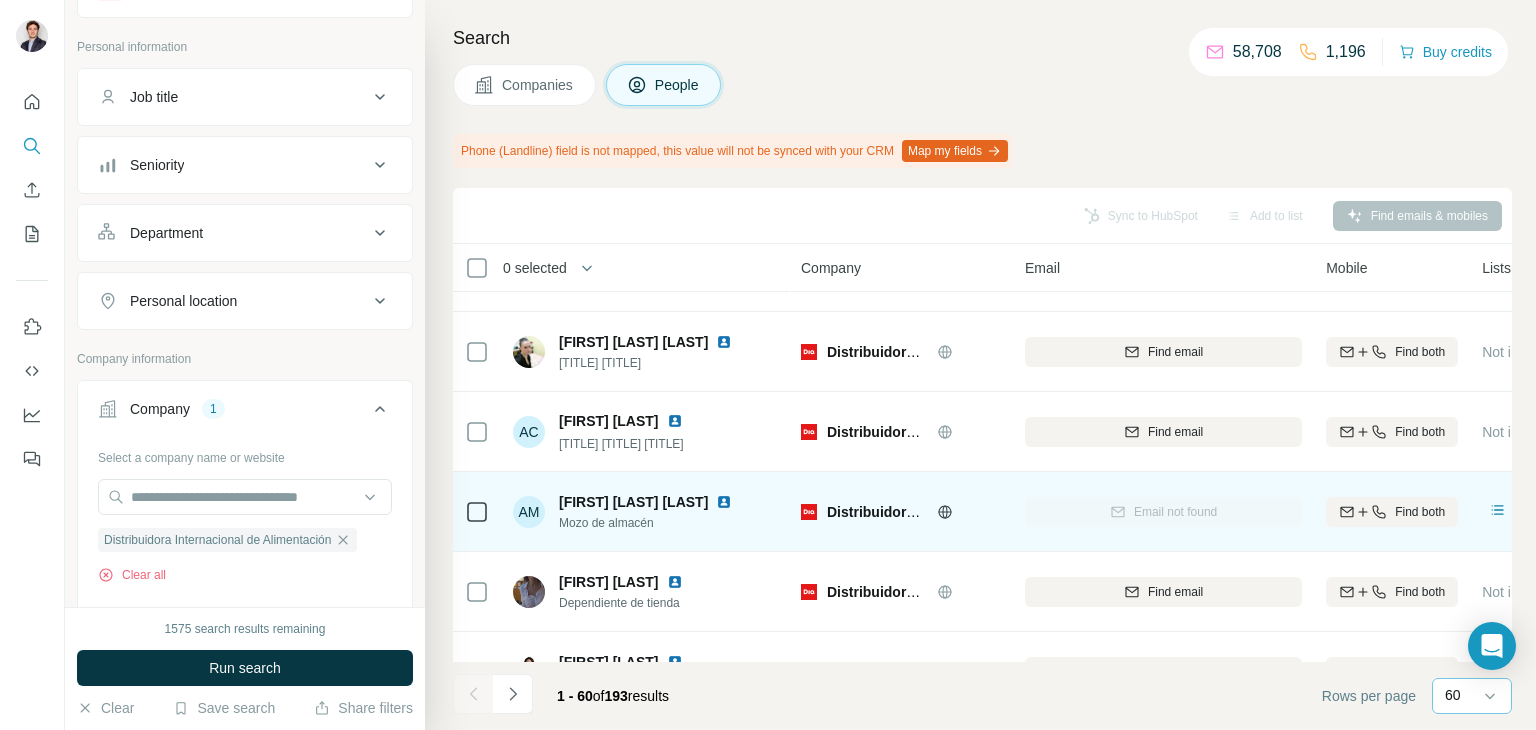 click at bounding box center [513, 696] 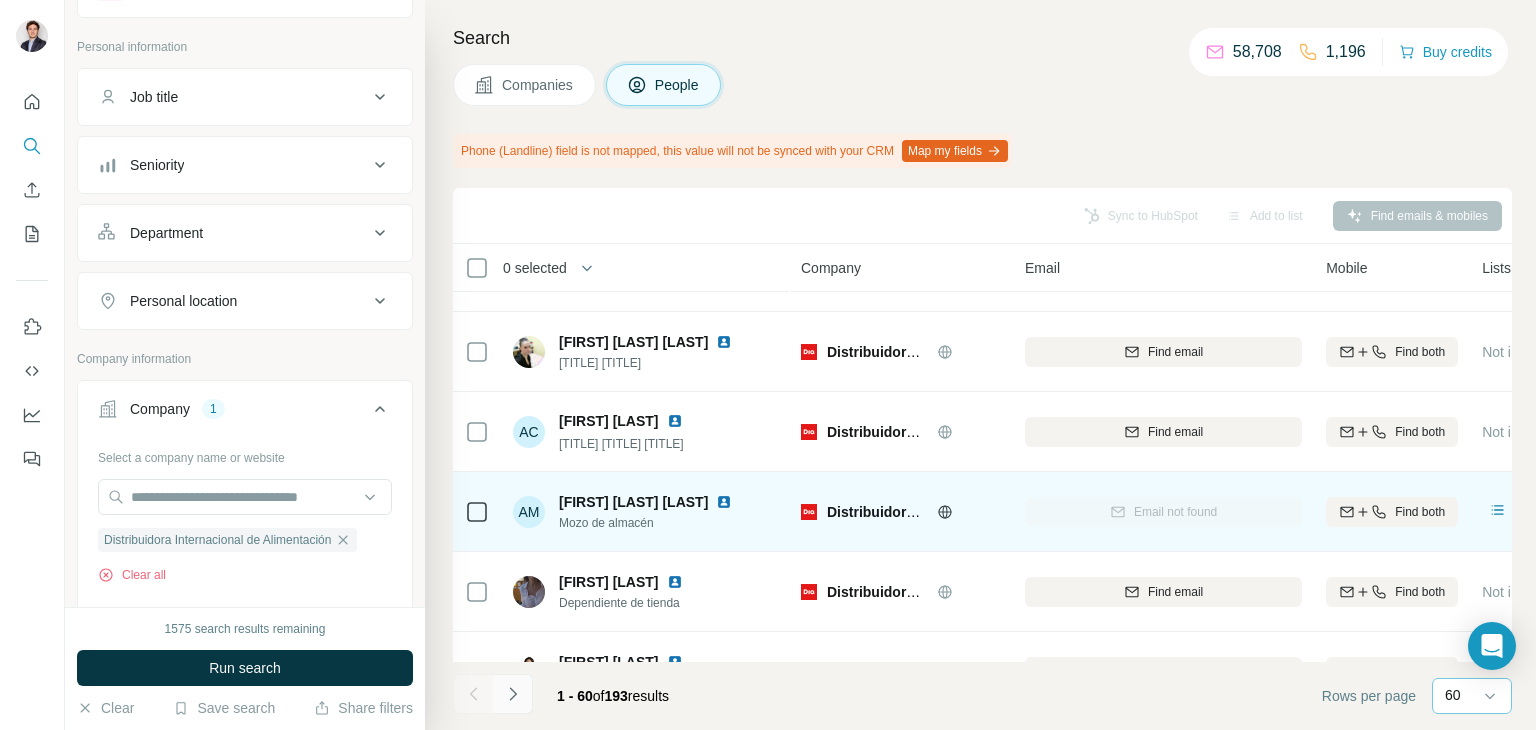 click at bounding box center [513, 694] 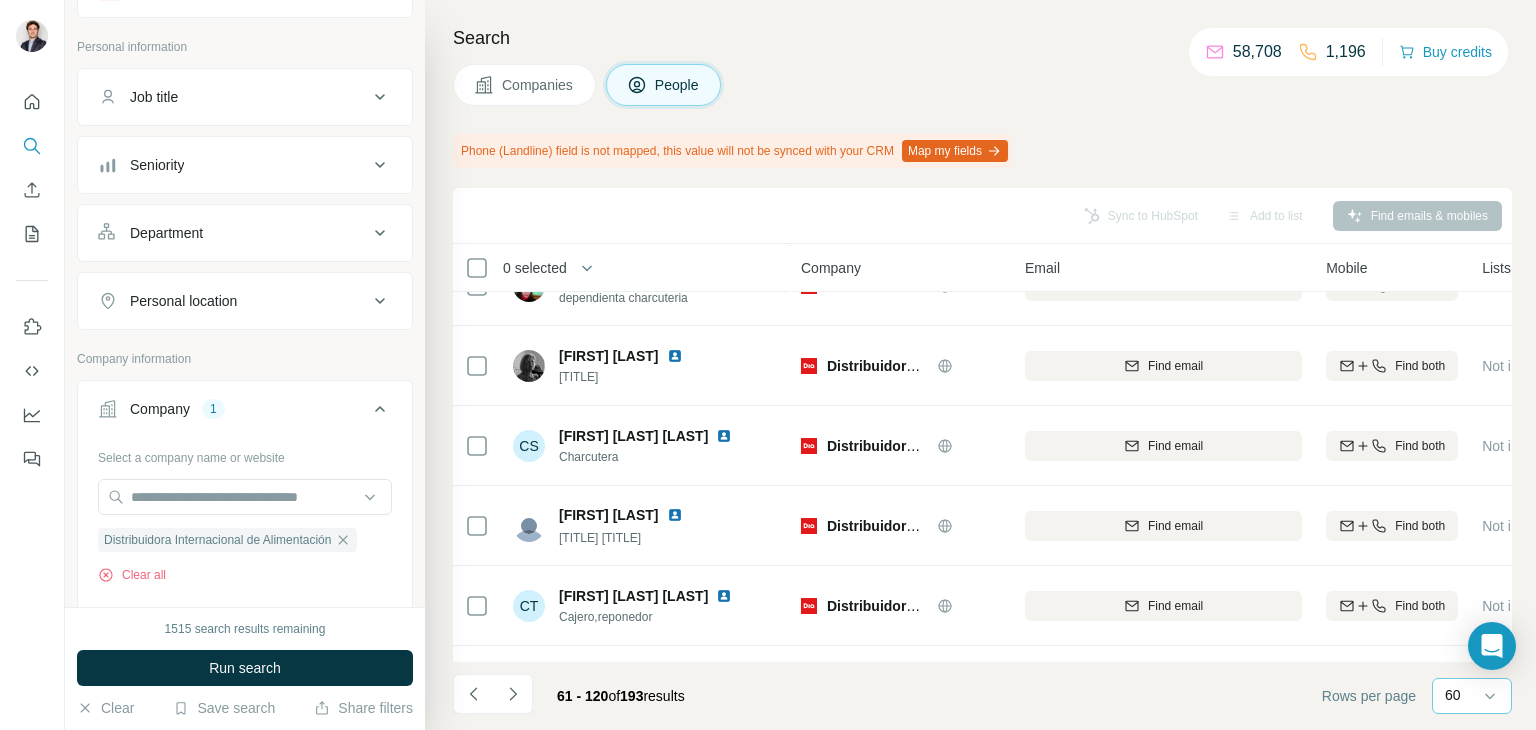 scroll, scrollTop: 266, scrollLeft: 0, axis: vertical 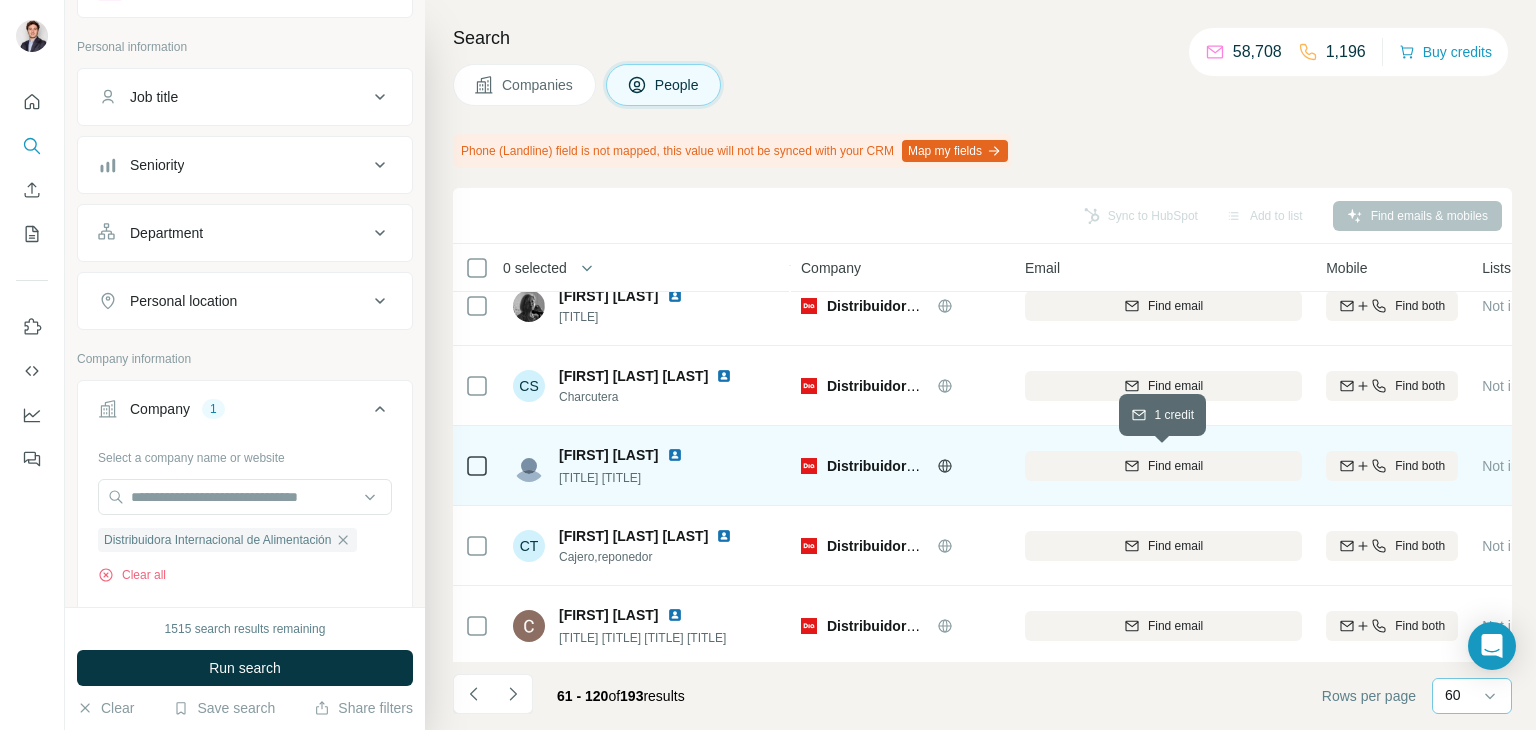 click on "Find email" at bounding box center [1163, 466] 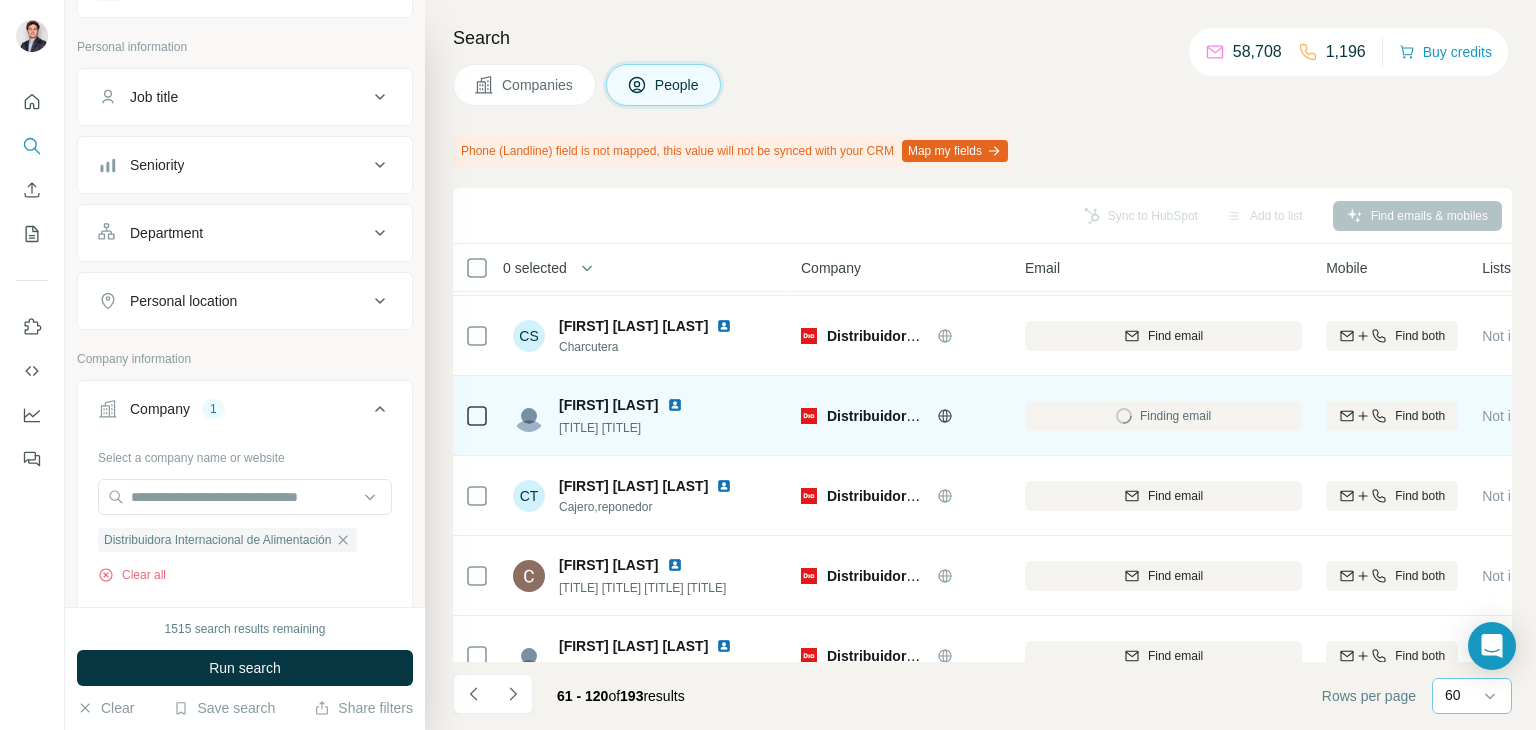scroll, scrollTop: 323, scrollLeft: 0, axis: vertical 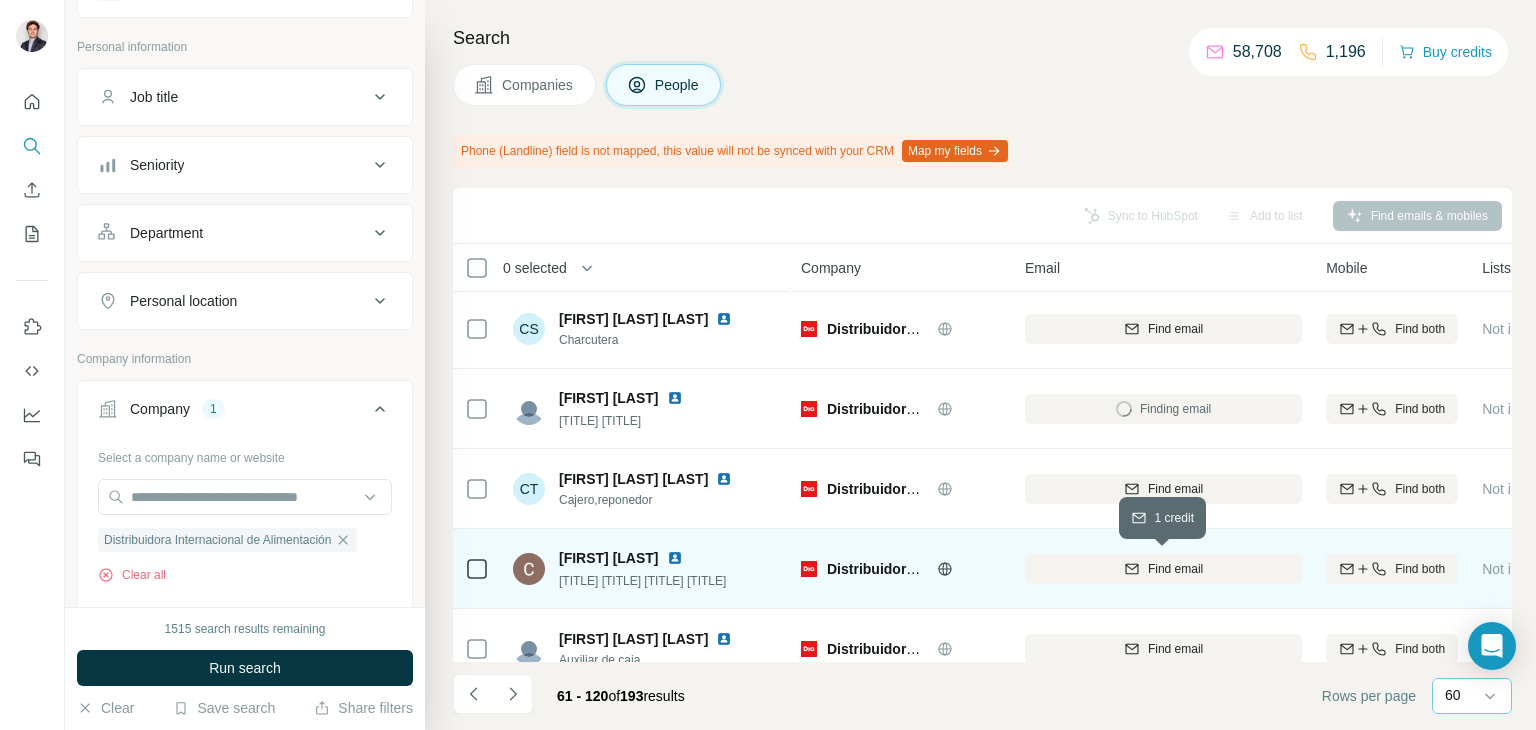 click on "Find email" at bounding box center (1163, 569) 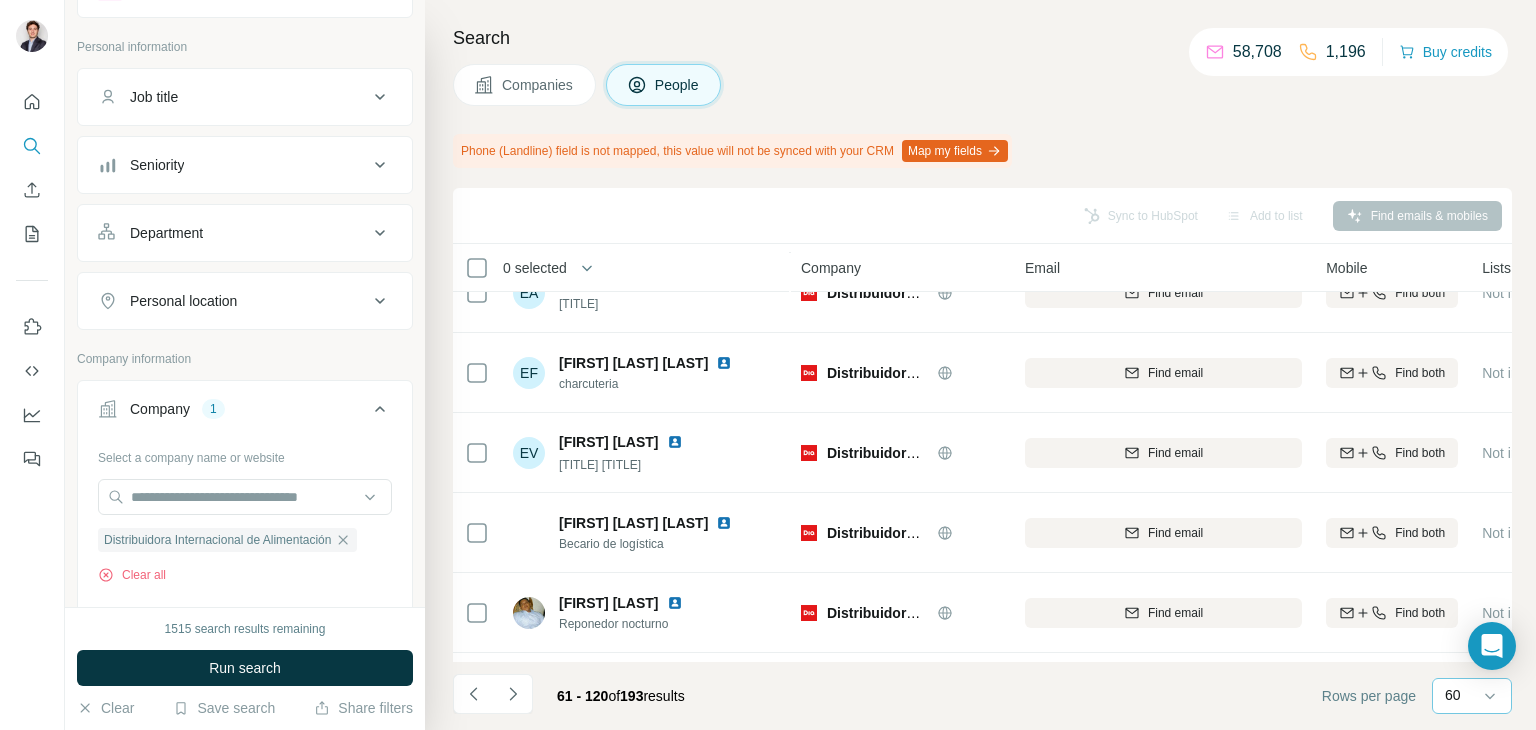 scroll, scrollTop: 1640, scrollLeft: 0, axis: vertical 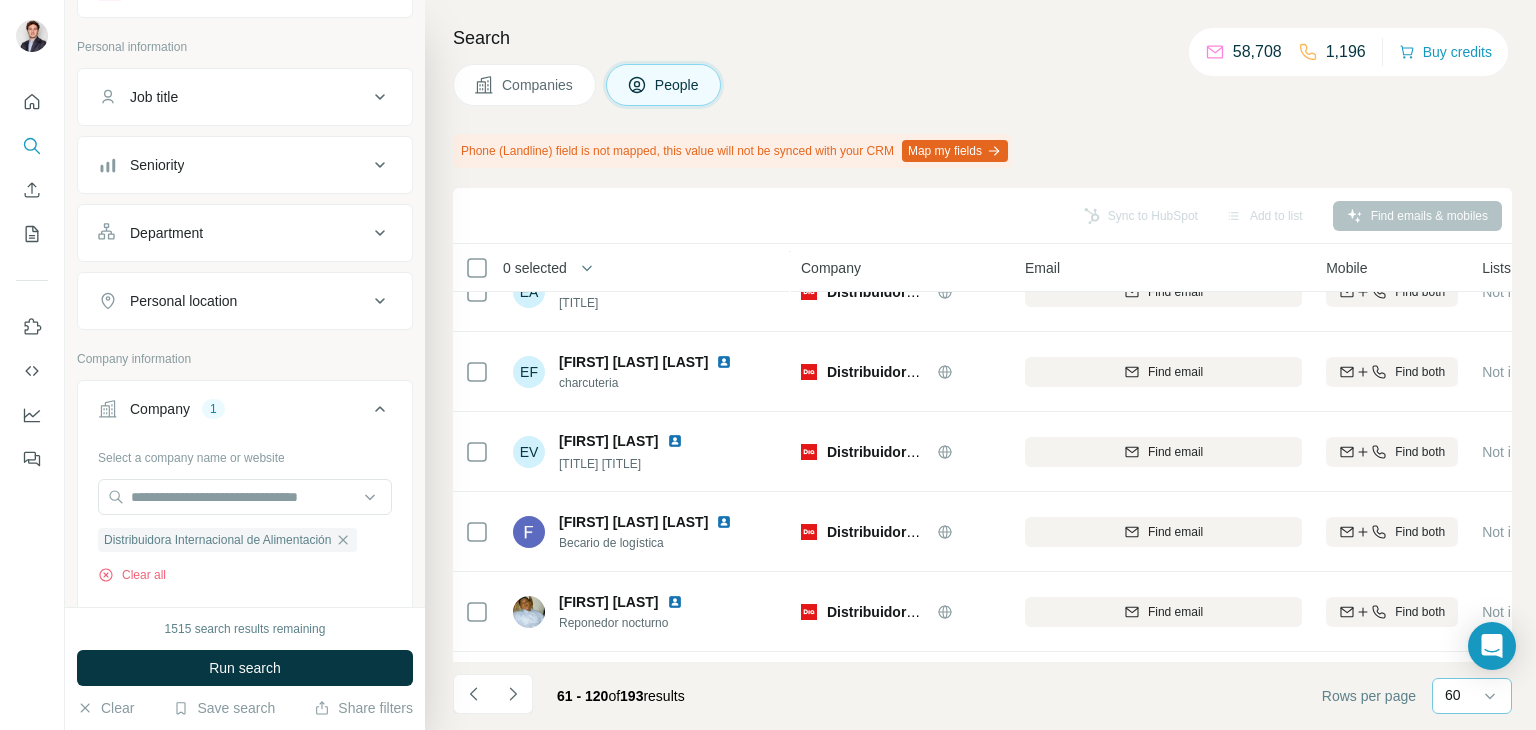 click on "Find email" at bounding box center (1163, 532) 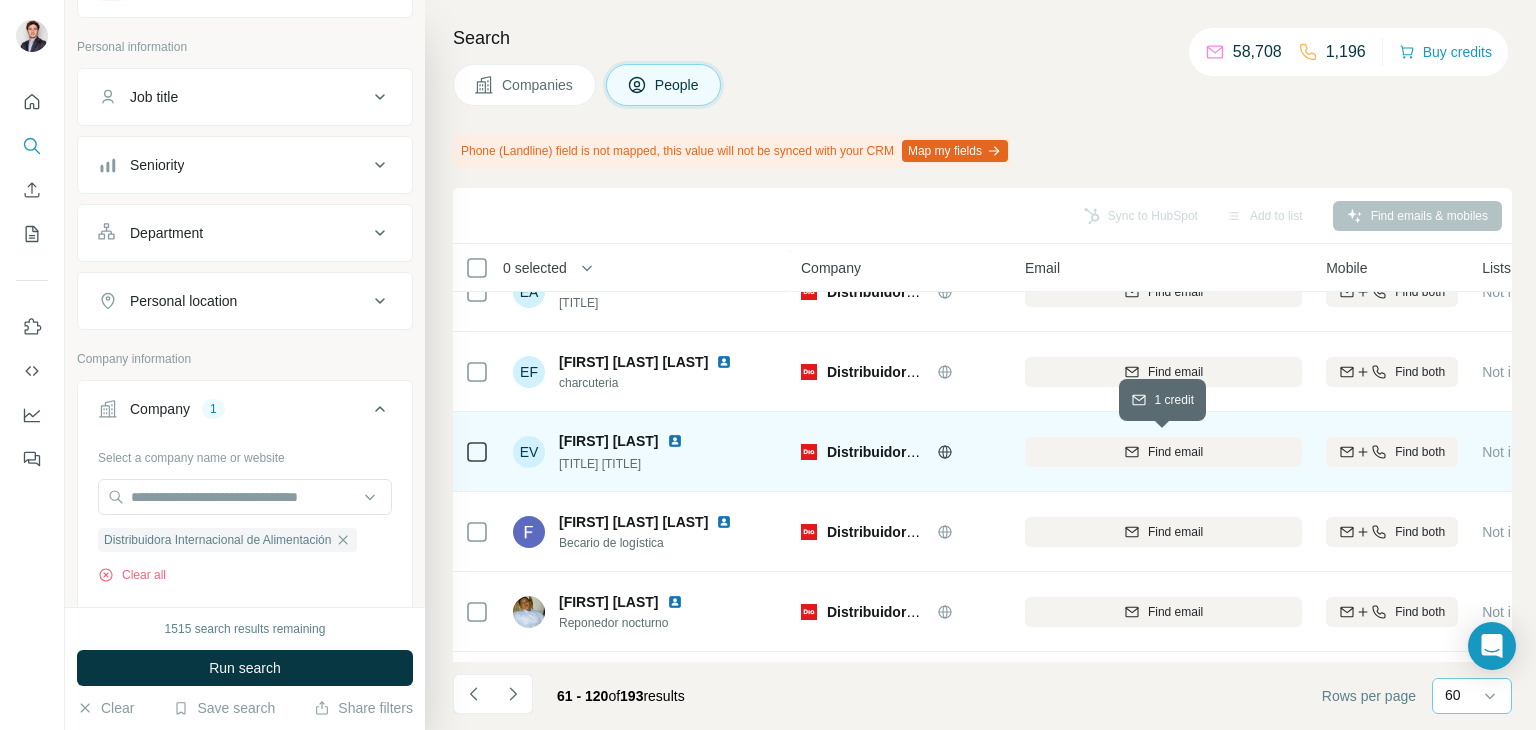 click on "Find email" at bounding box center [1175, 452] 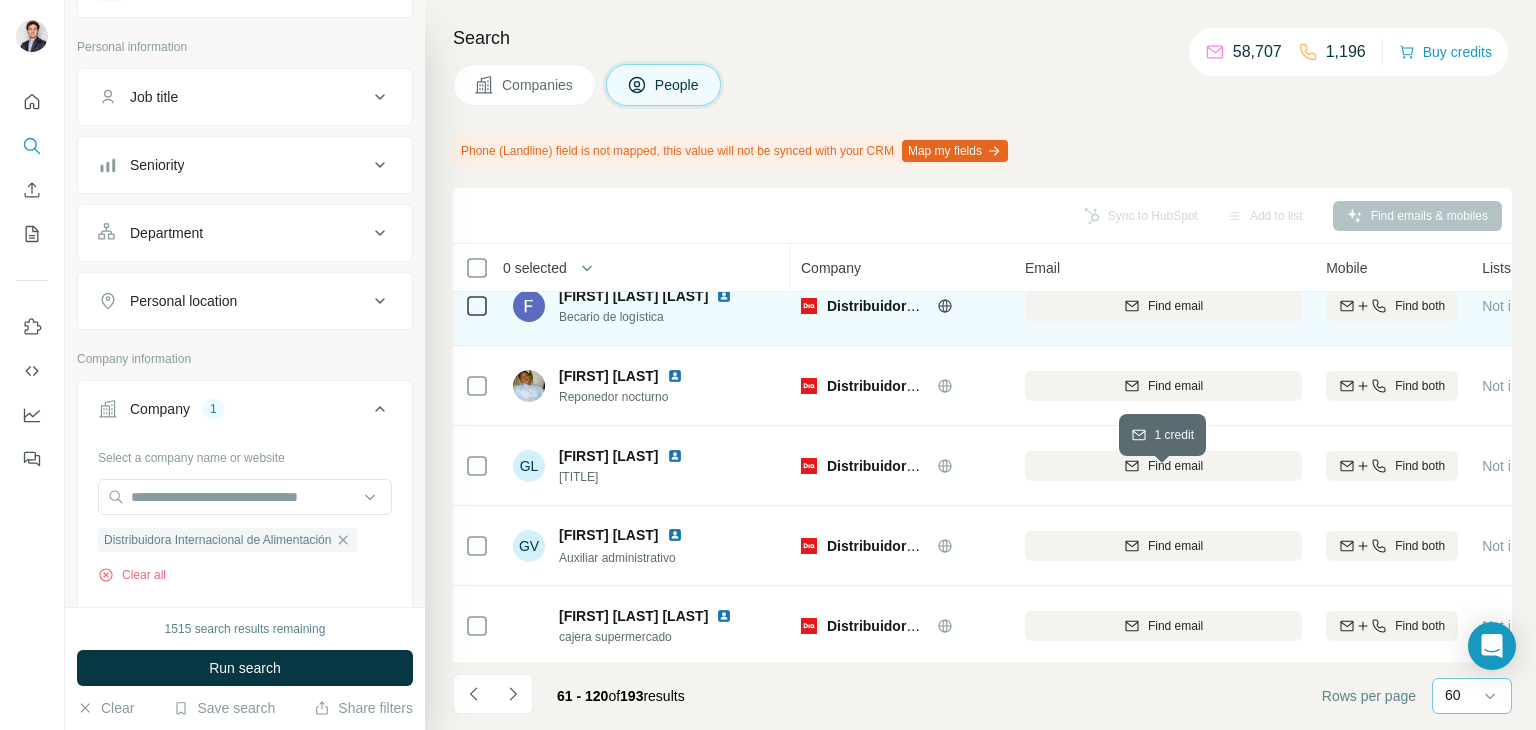 scroll, scrollTop: 1870, scrollLeft: 0, axis: vertical 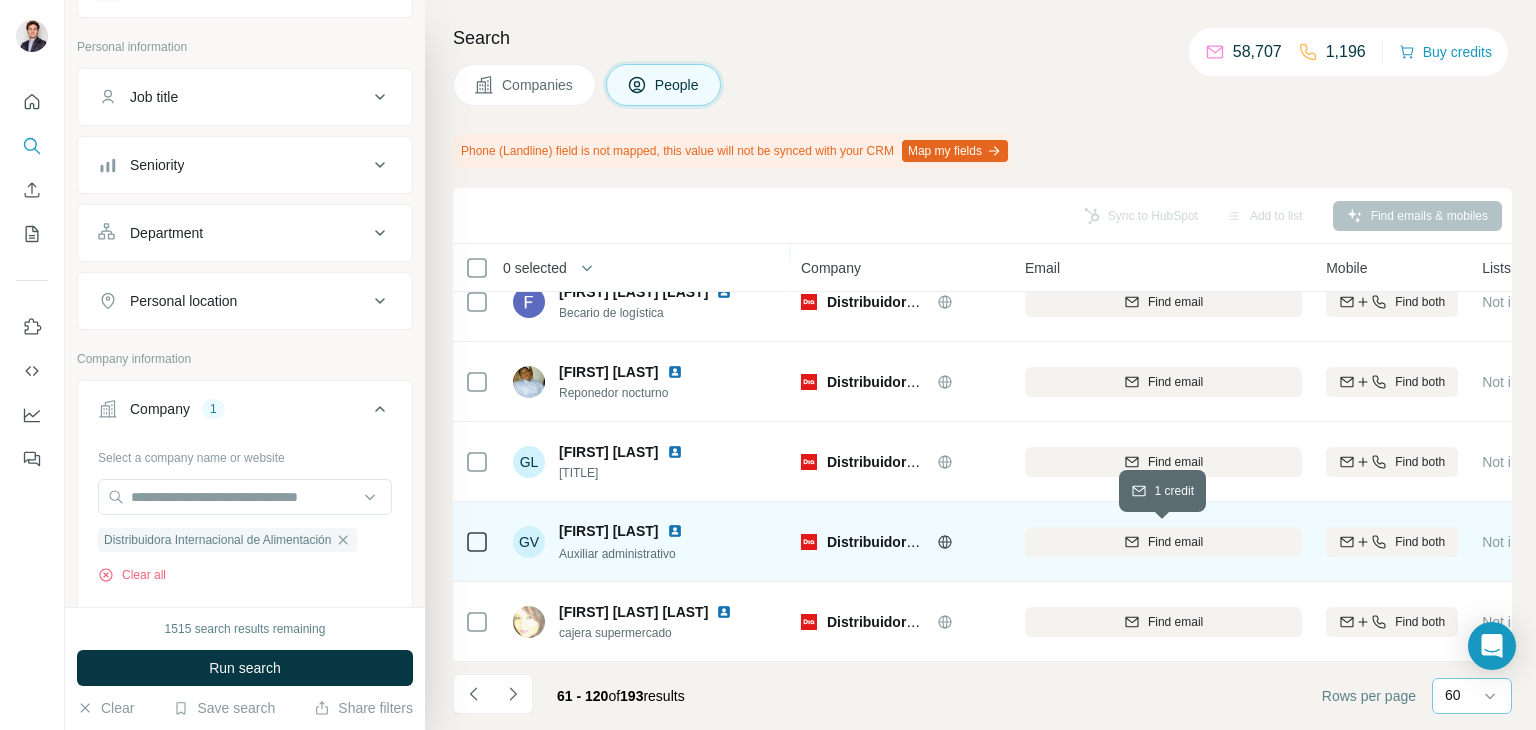 click on "Find email" at bounding box center [1163, 542] 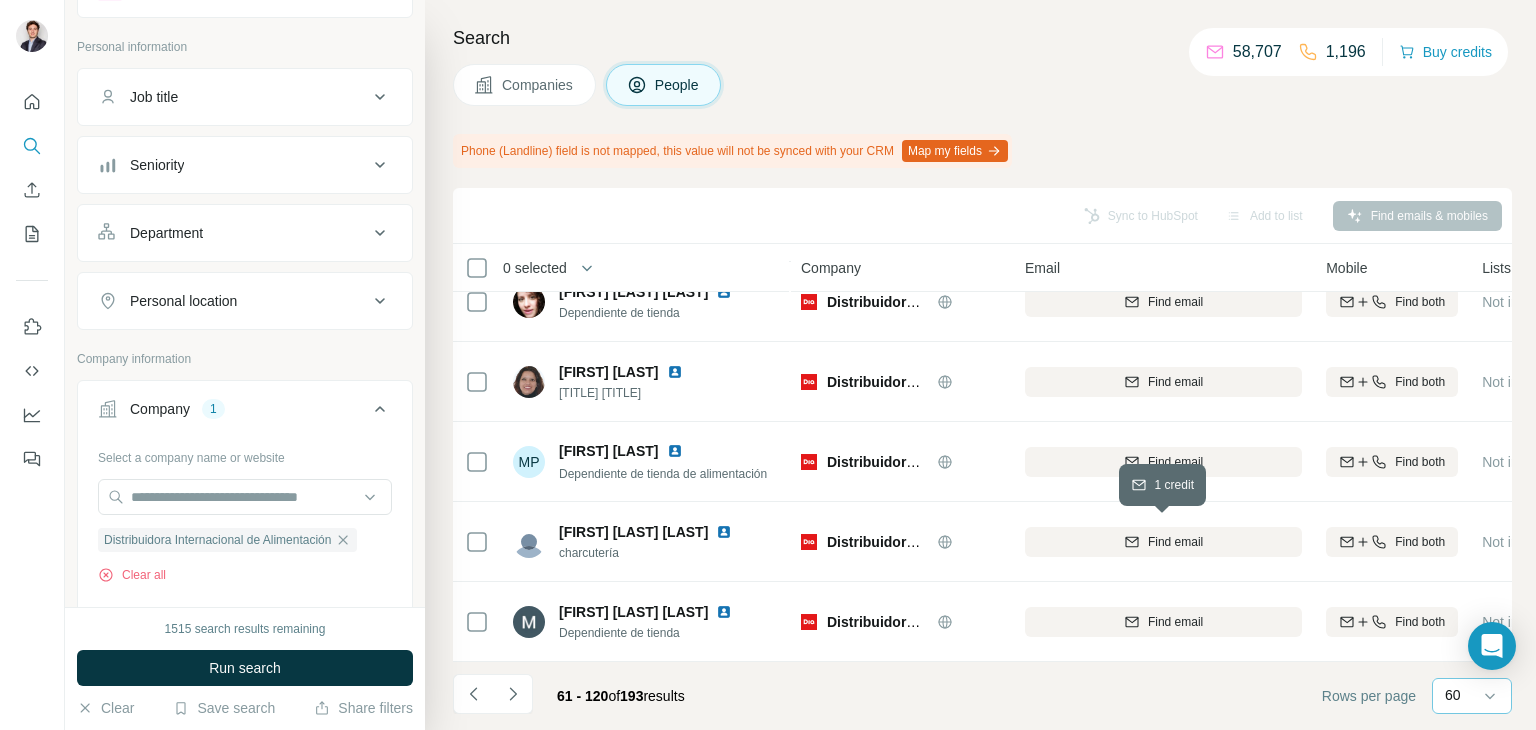 scroll, scrollTop: 4440, scrollLeft: 0, axis: vertical 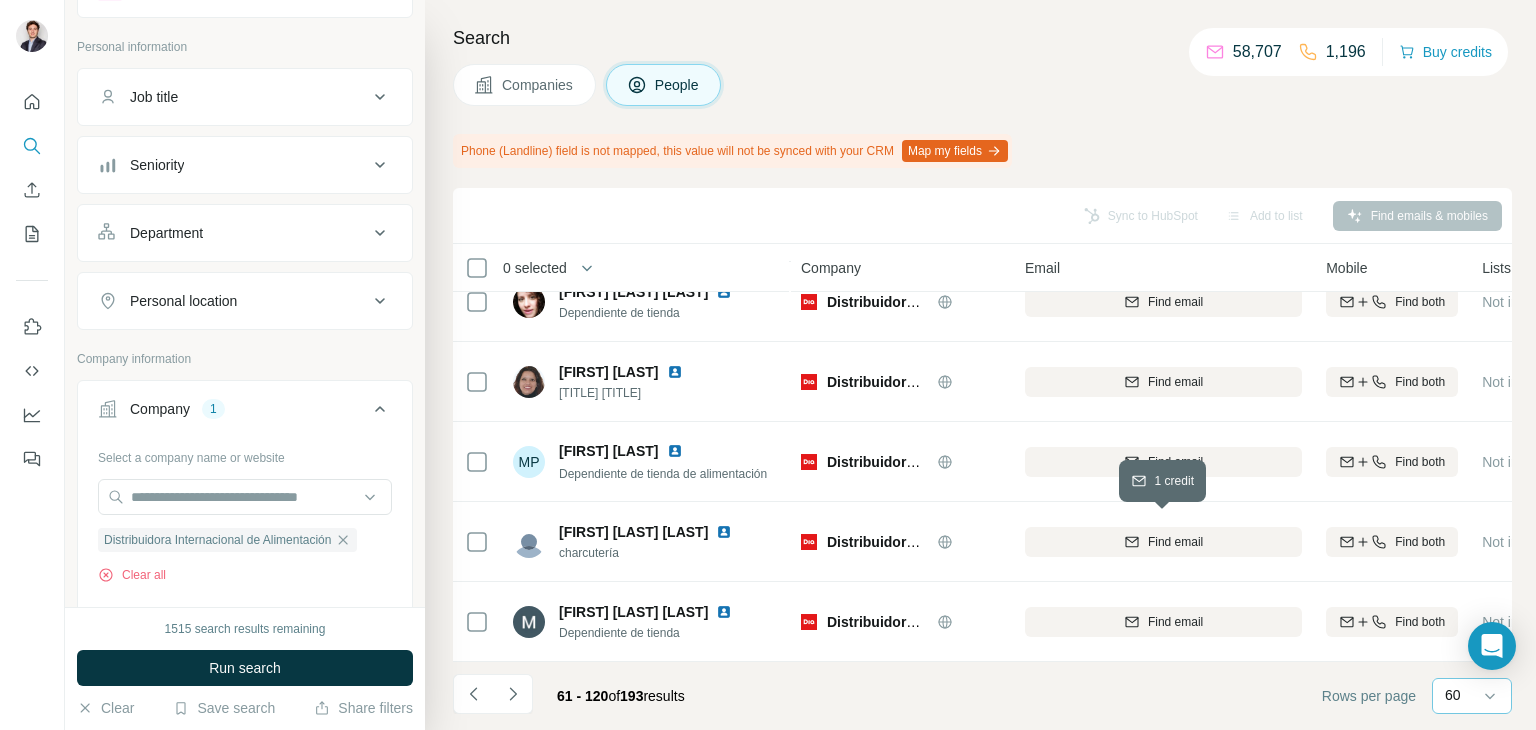 click on "Find email" at bounding box center [1163, 542] 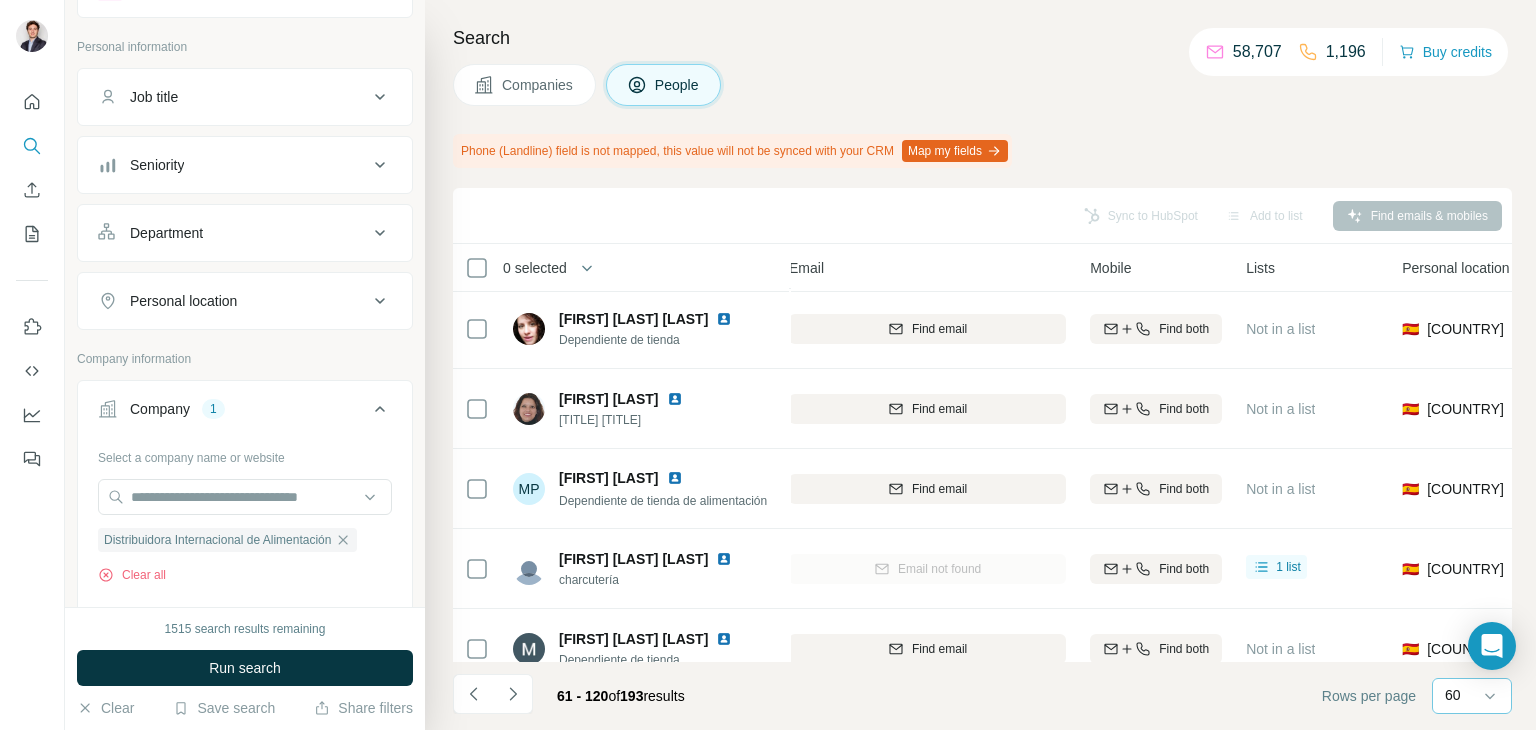 scroll, scrollTop: 4440, scrollLeft: 252, axis: both 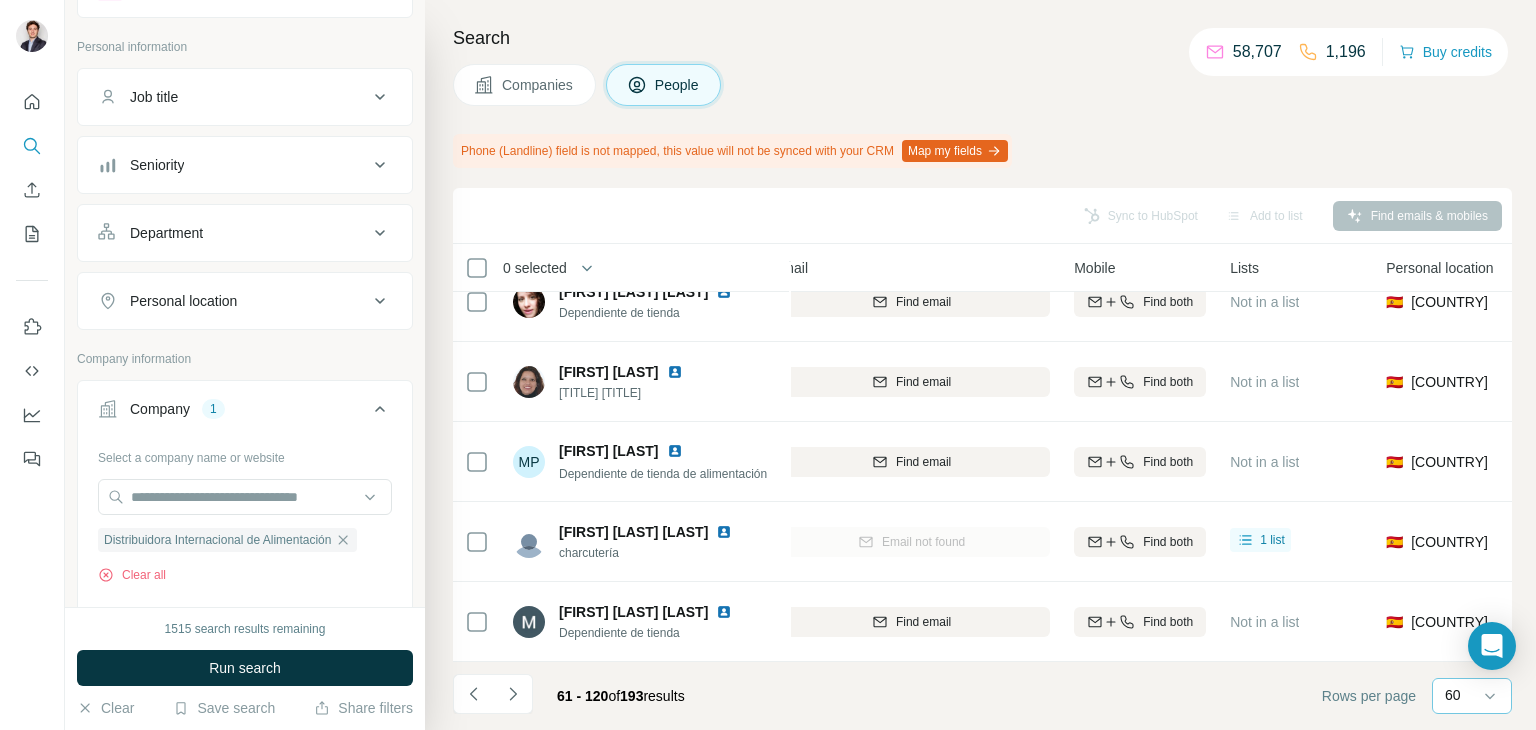 click on "Companies" at bounding box center [538, 85] 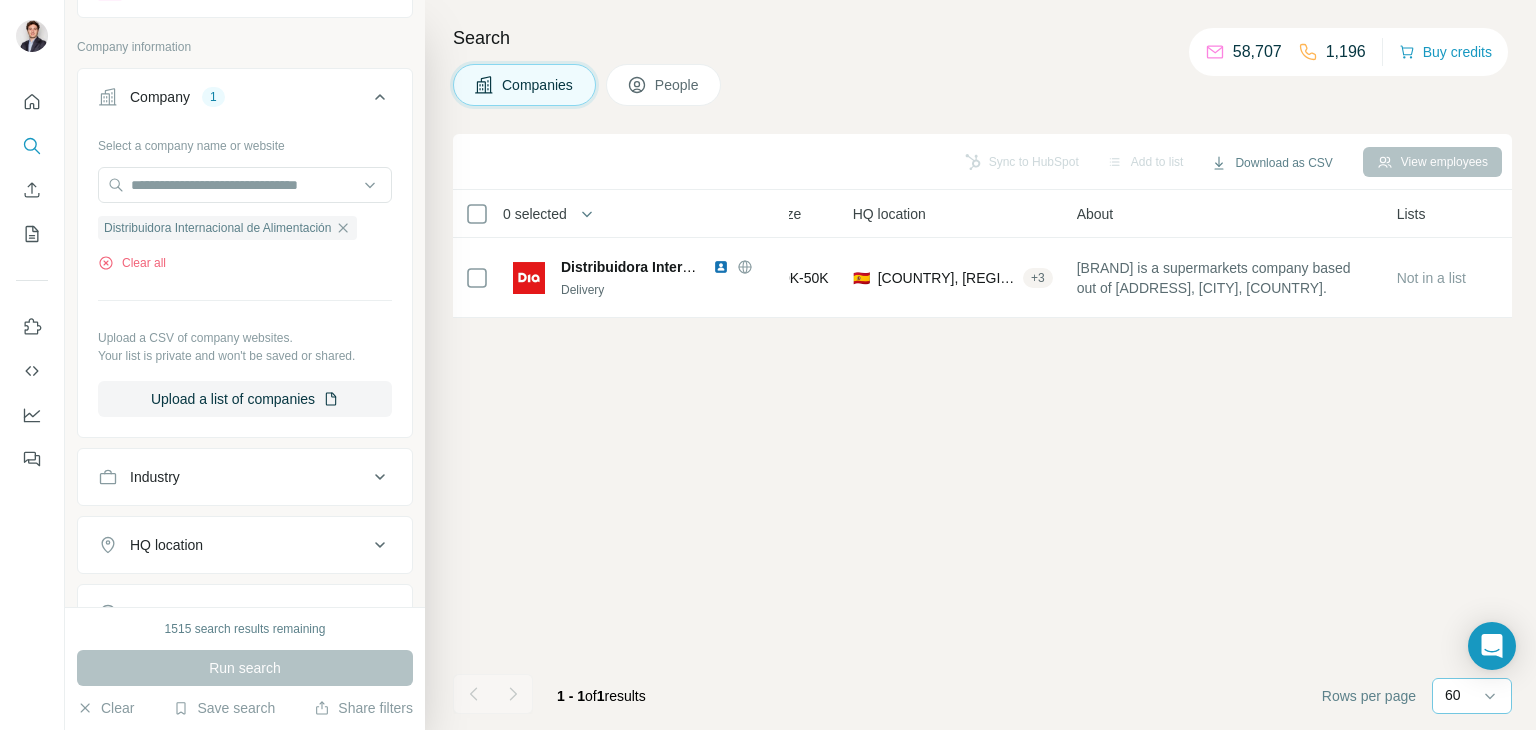 scroll, scrollTop: 0, scrollLeft: 252, axis: horizontal 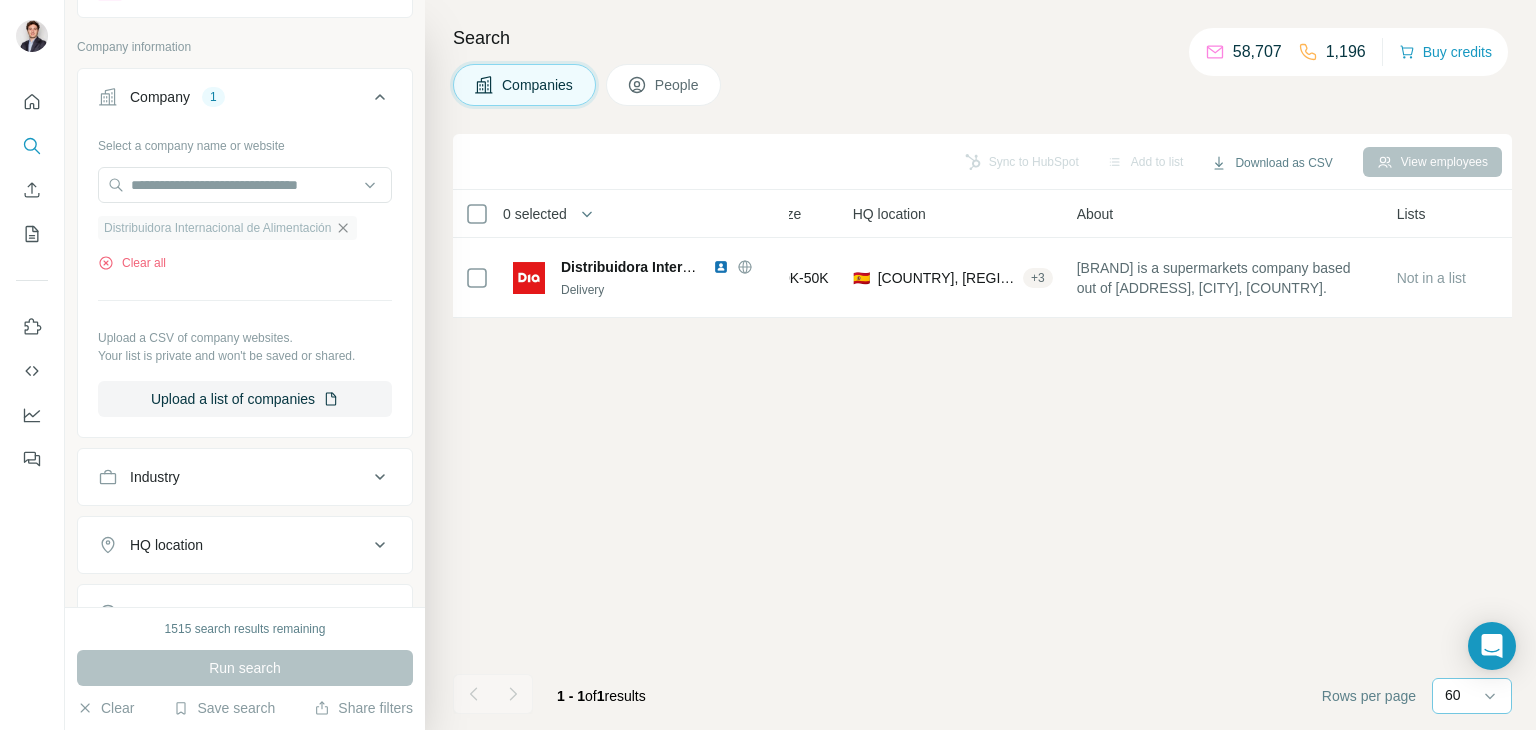 click 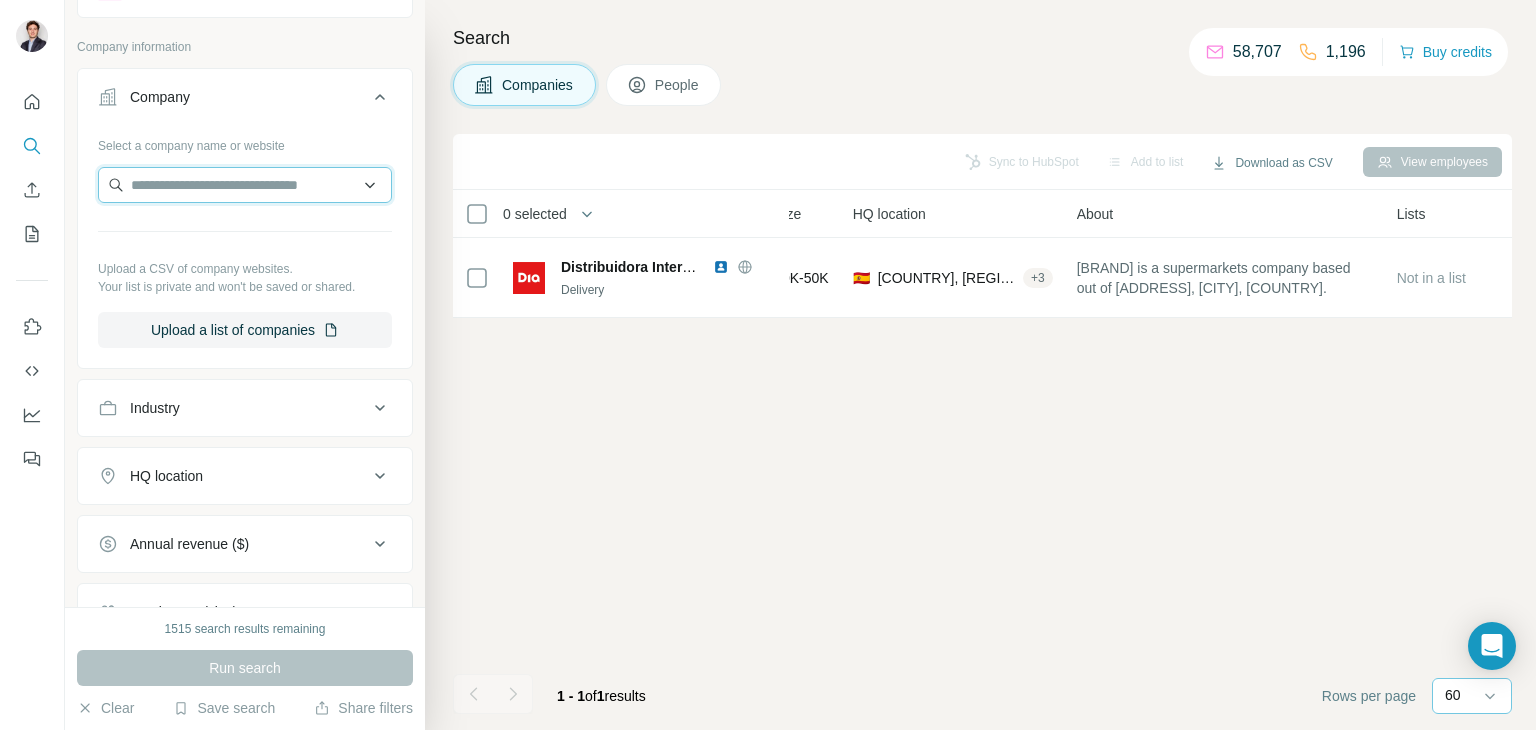 click at bounding box center (245, 185) 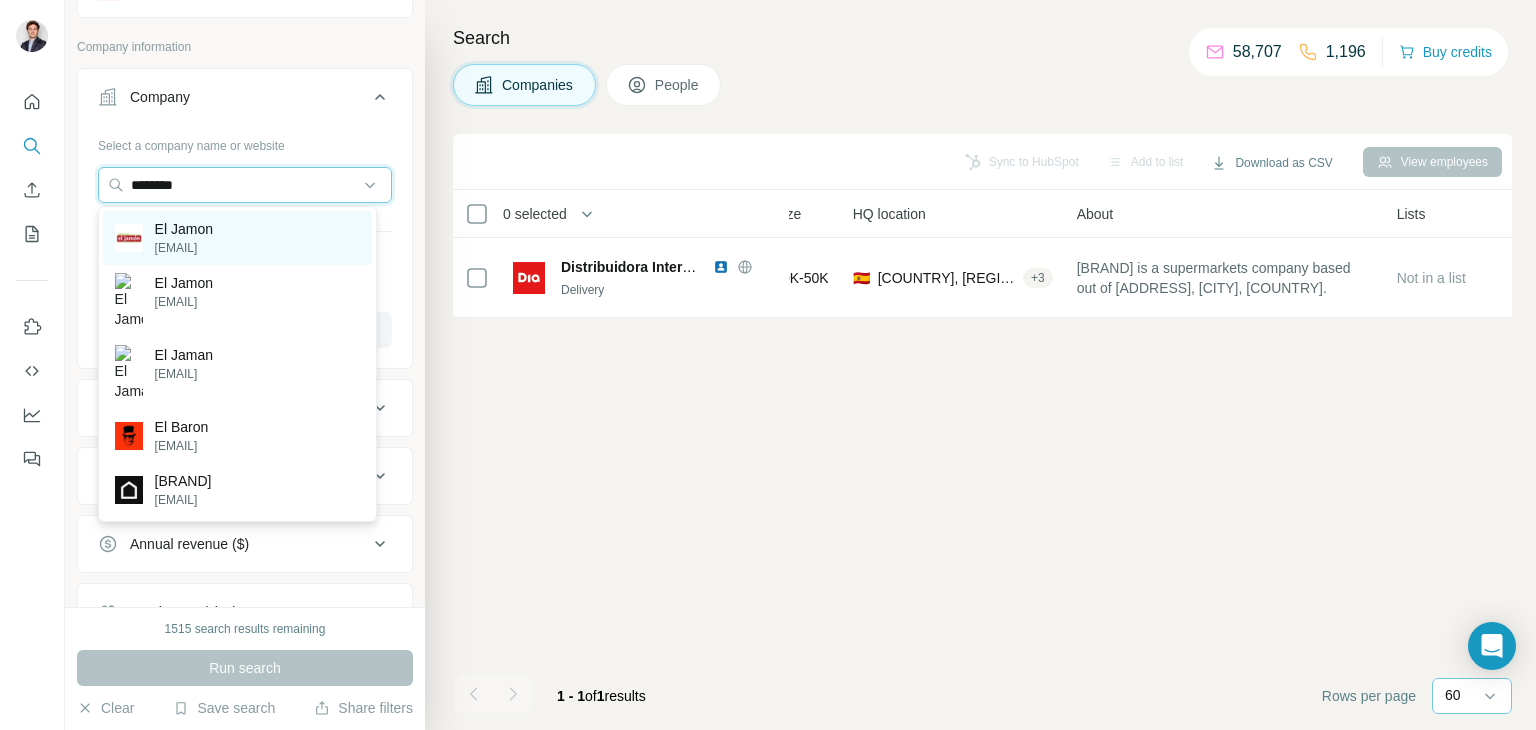 type on "********" 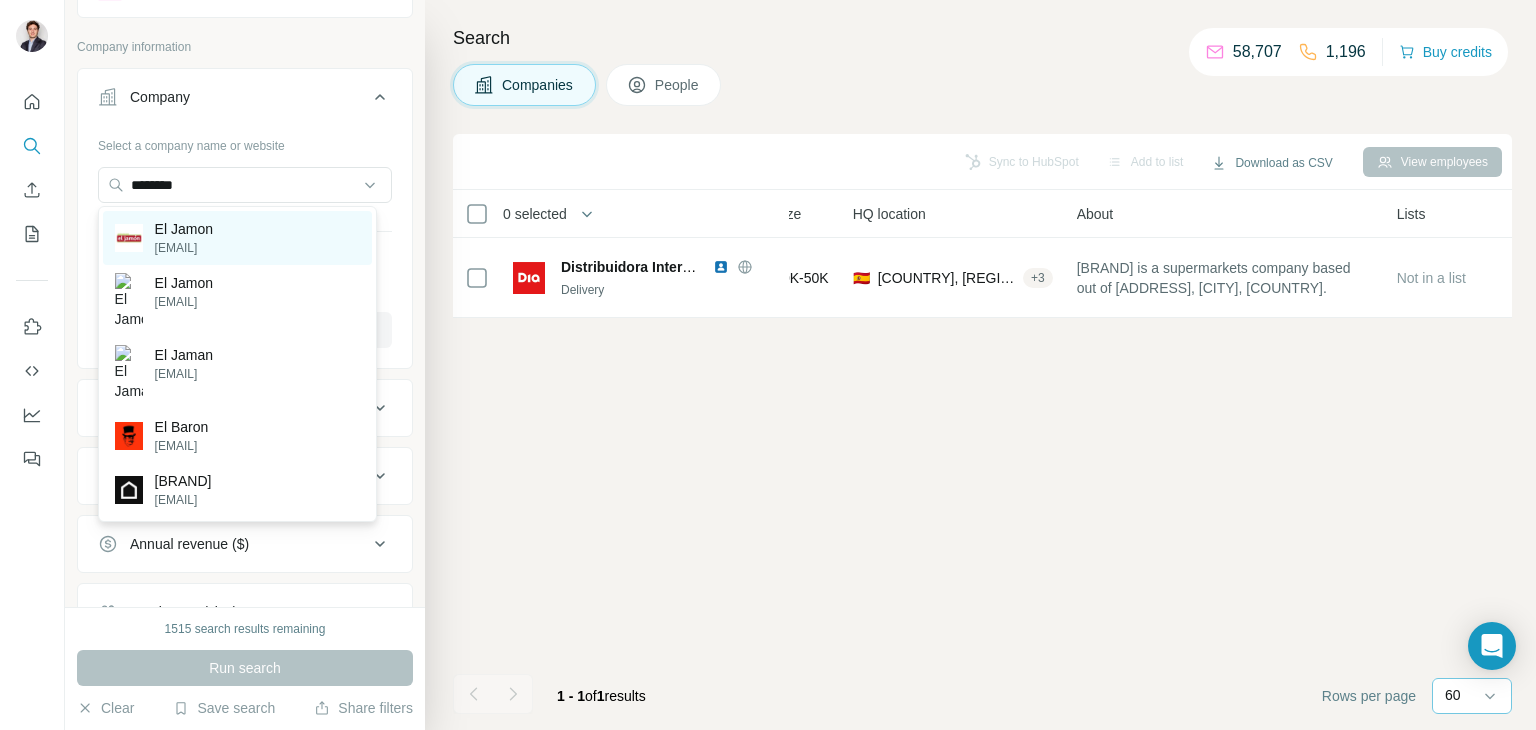 click on "[EMAIL]" at bounding box center [184, 248] 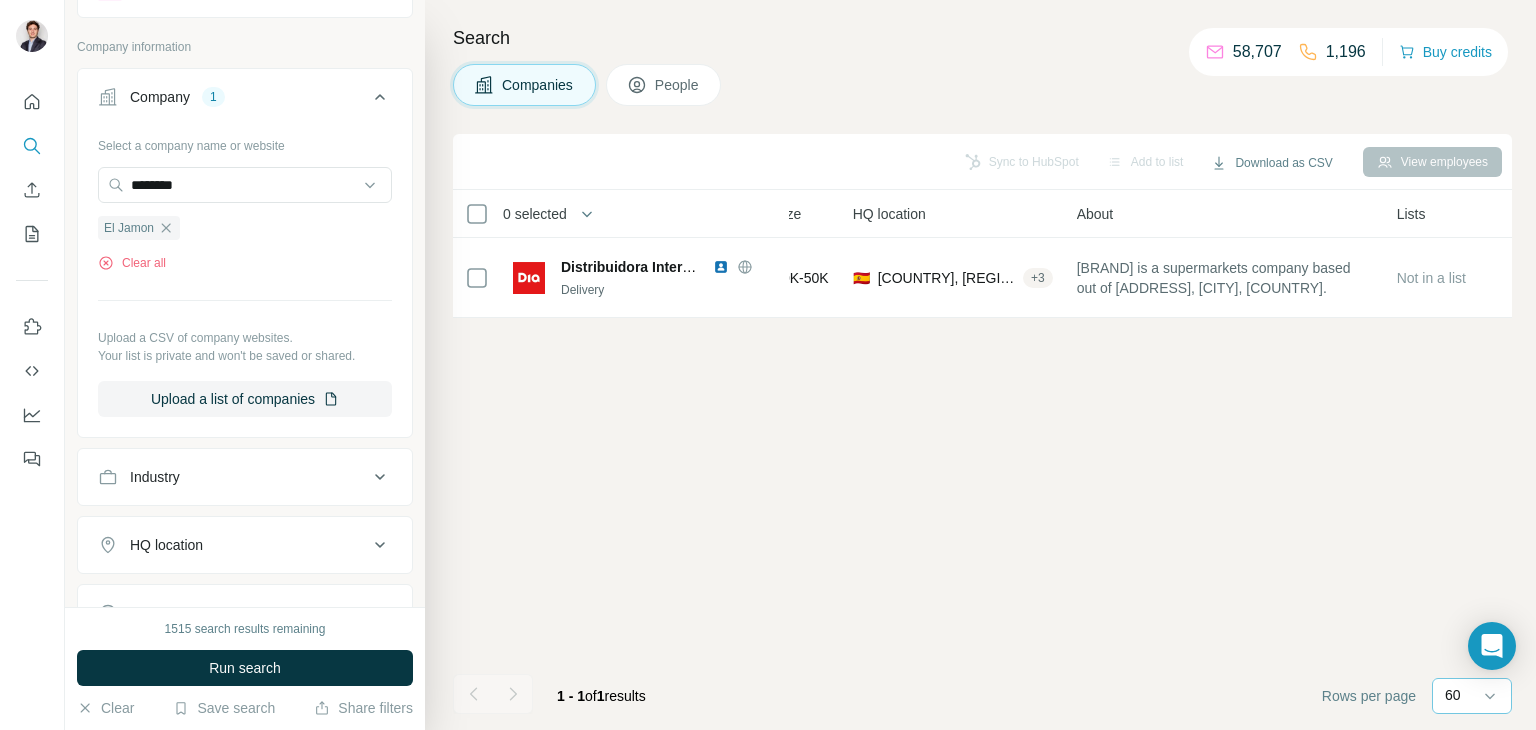 type 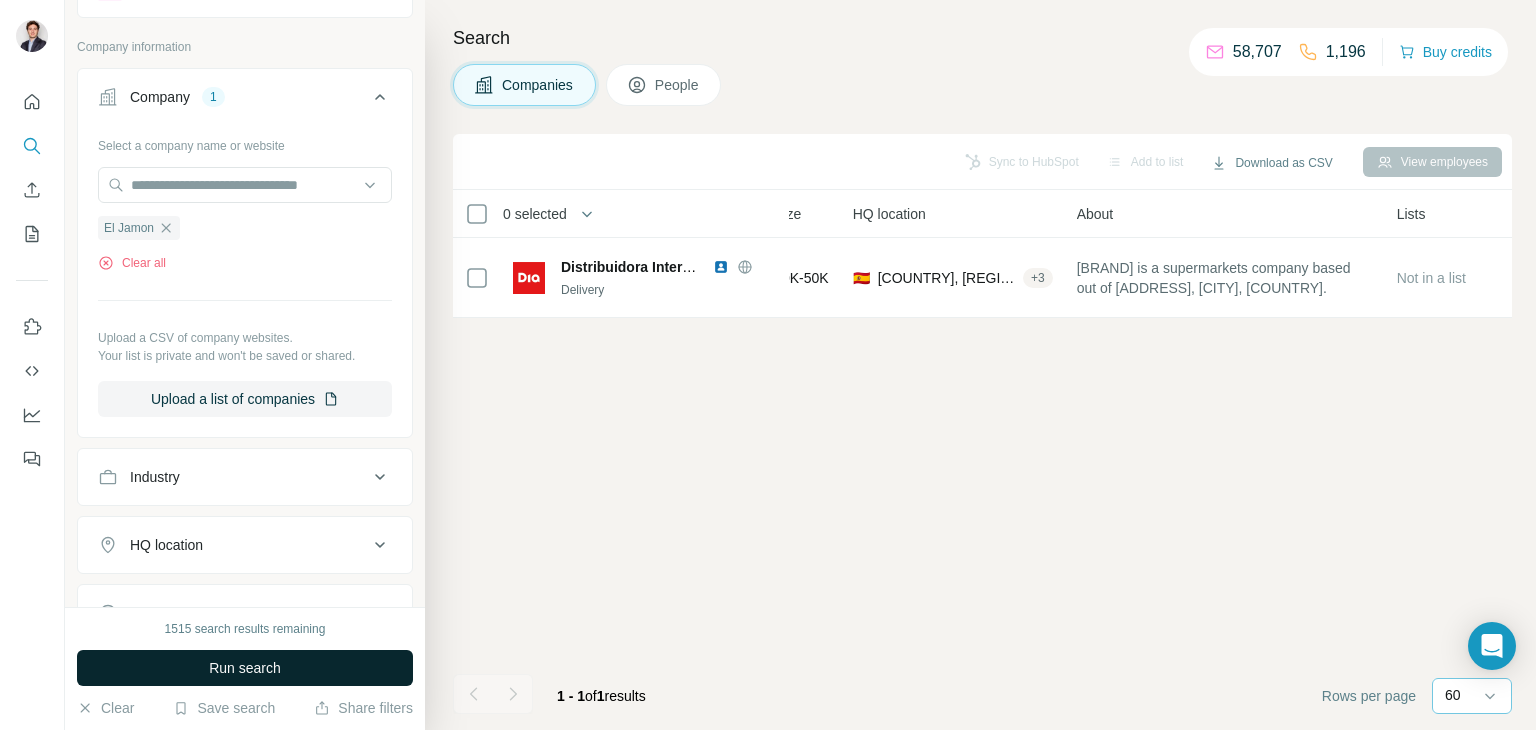 click on "Run search" at bounding box center [245, 668] 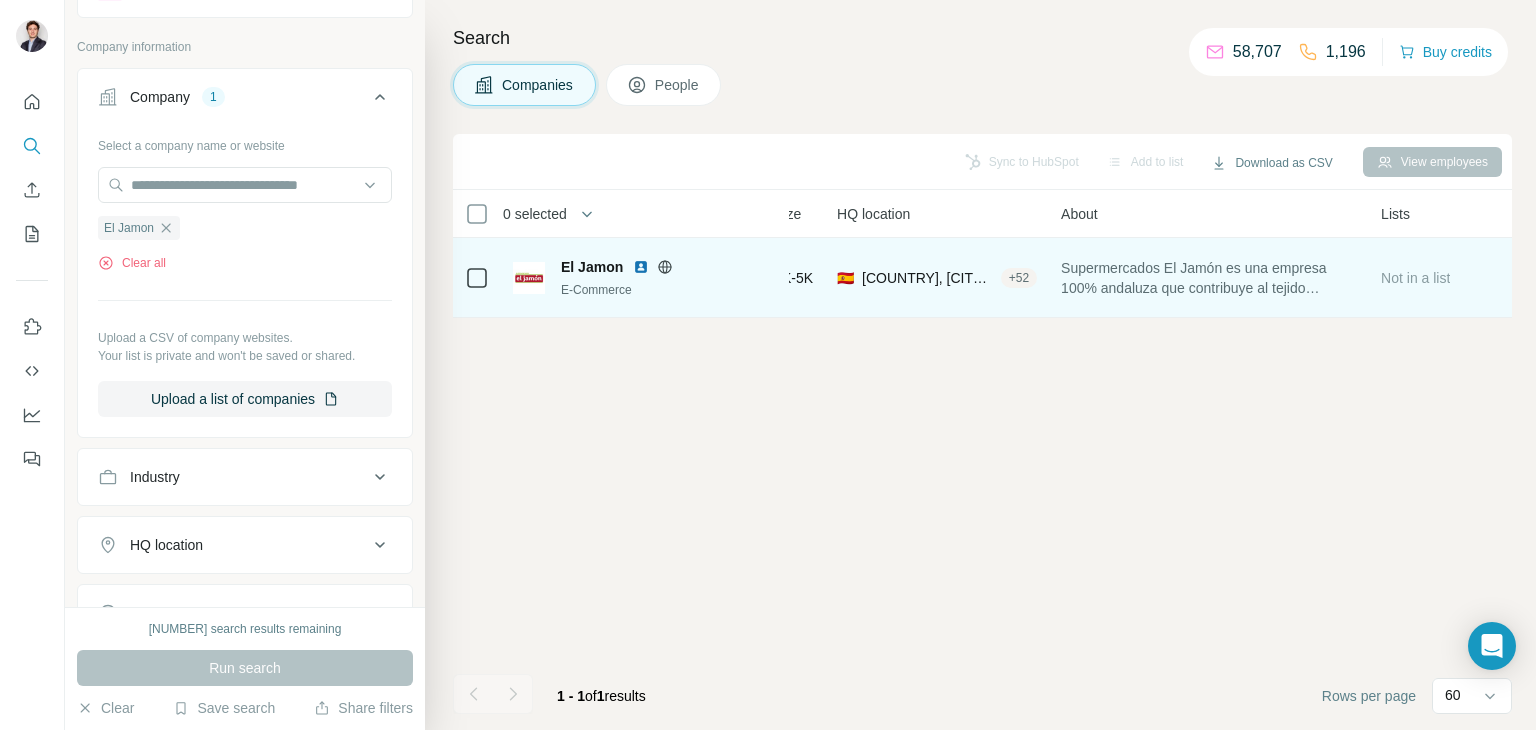 click on "+ [COUNTRY_CODE]" at bounding box center (1019, 278) 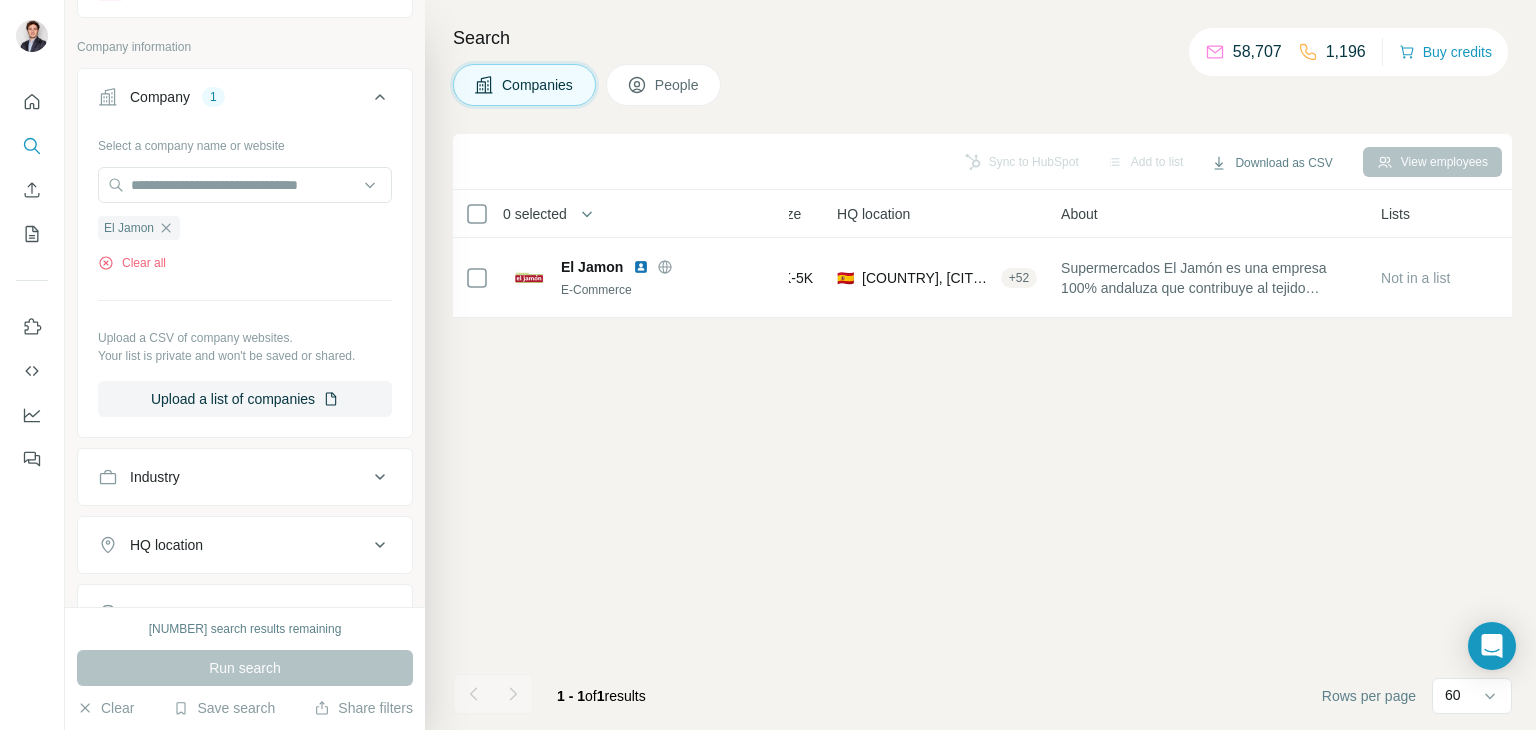 click on "People" at bounding box center [664, 85] 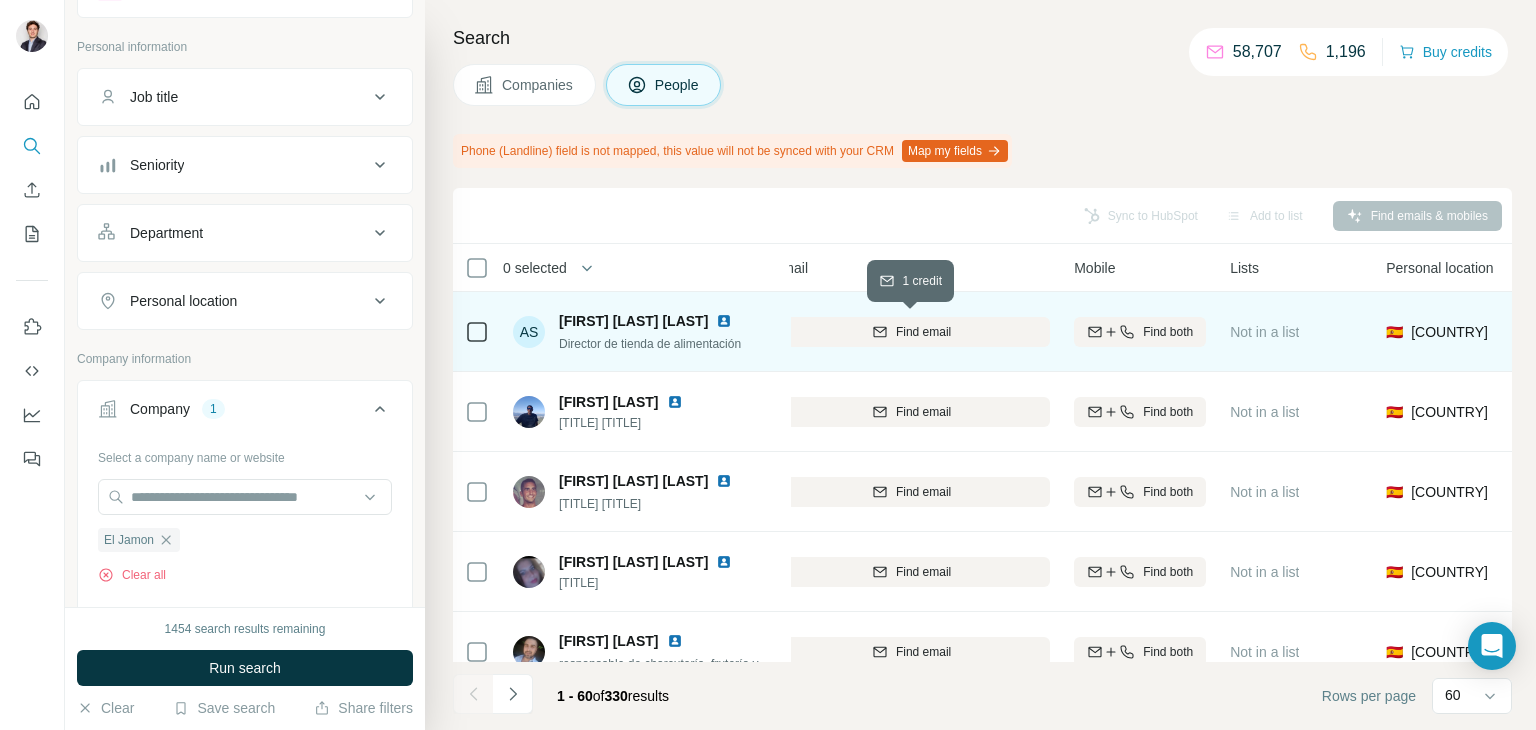 click on "Find email" at bounding box center (911, 332) 